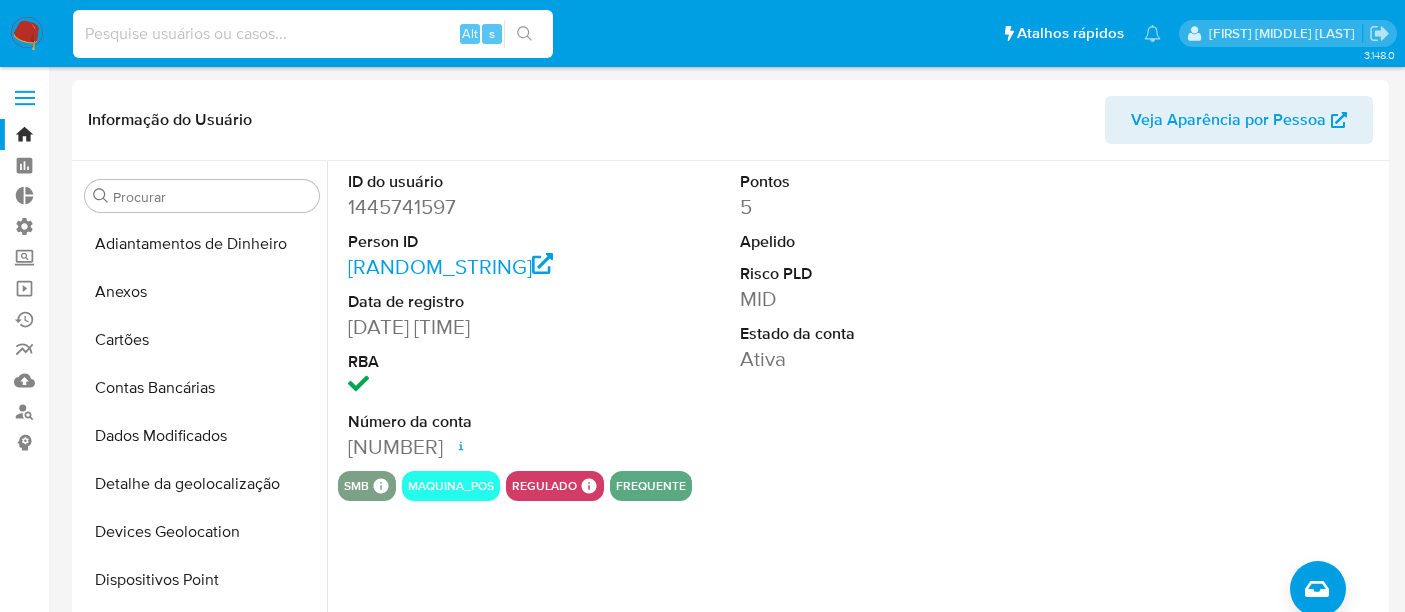select on "10" 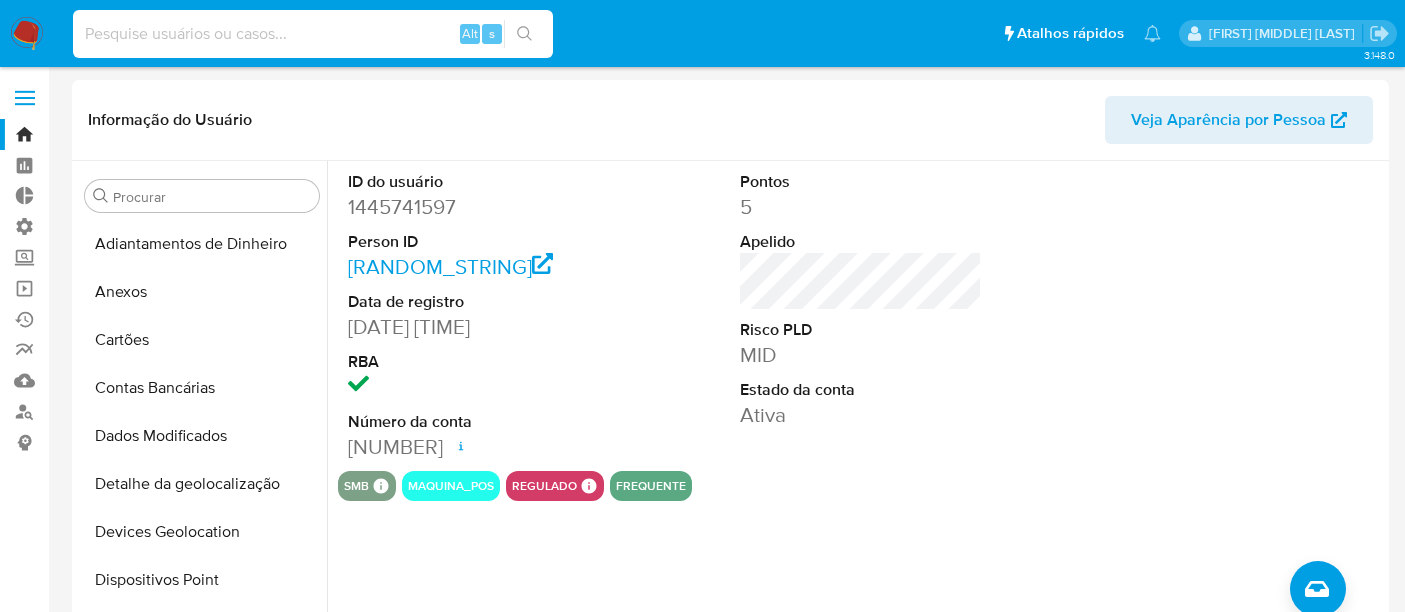scroll, scrollTop: 222, scrollLeft: 0, axis: vertical 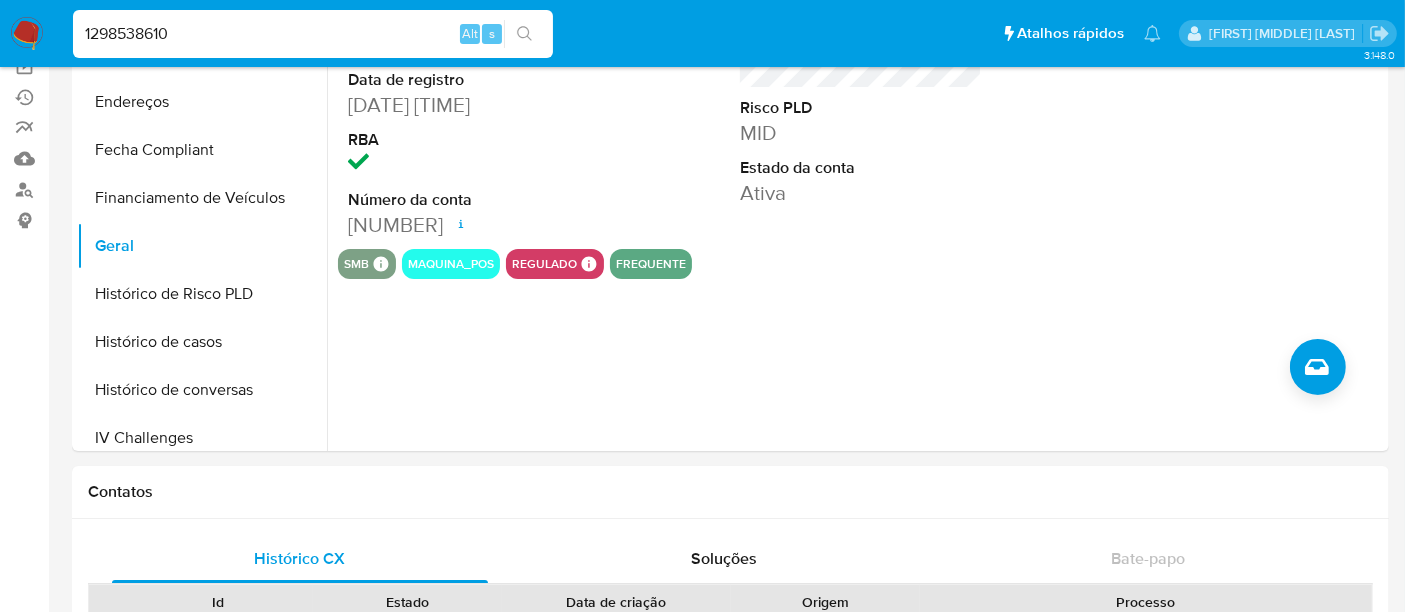 type on "1298538610" 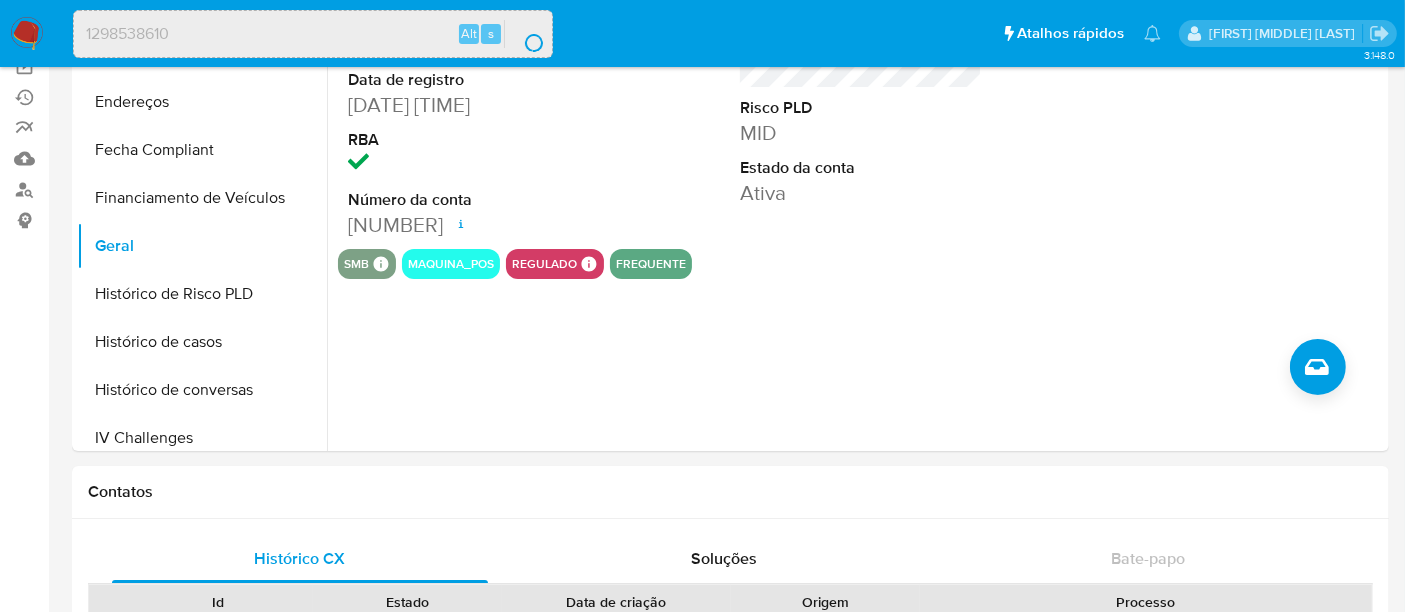 scroll, scrollTop: 0, scrollLeft: 0, axis: both 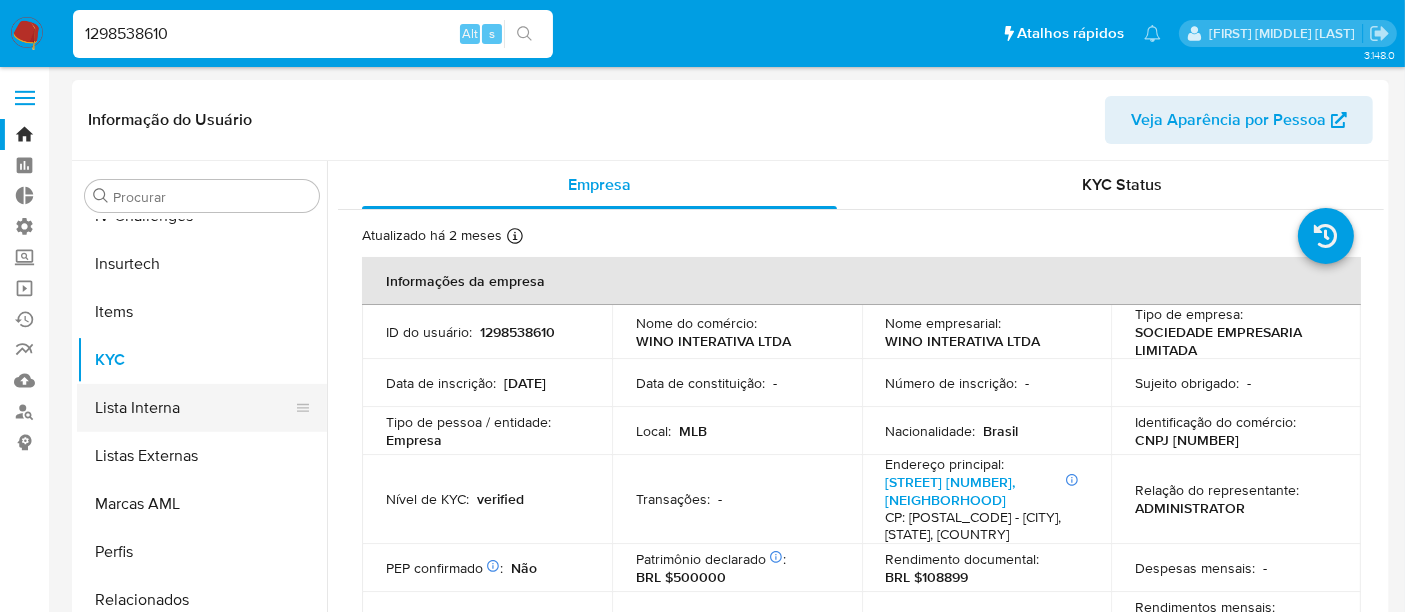 select on "10" 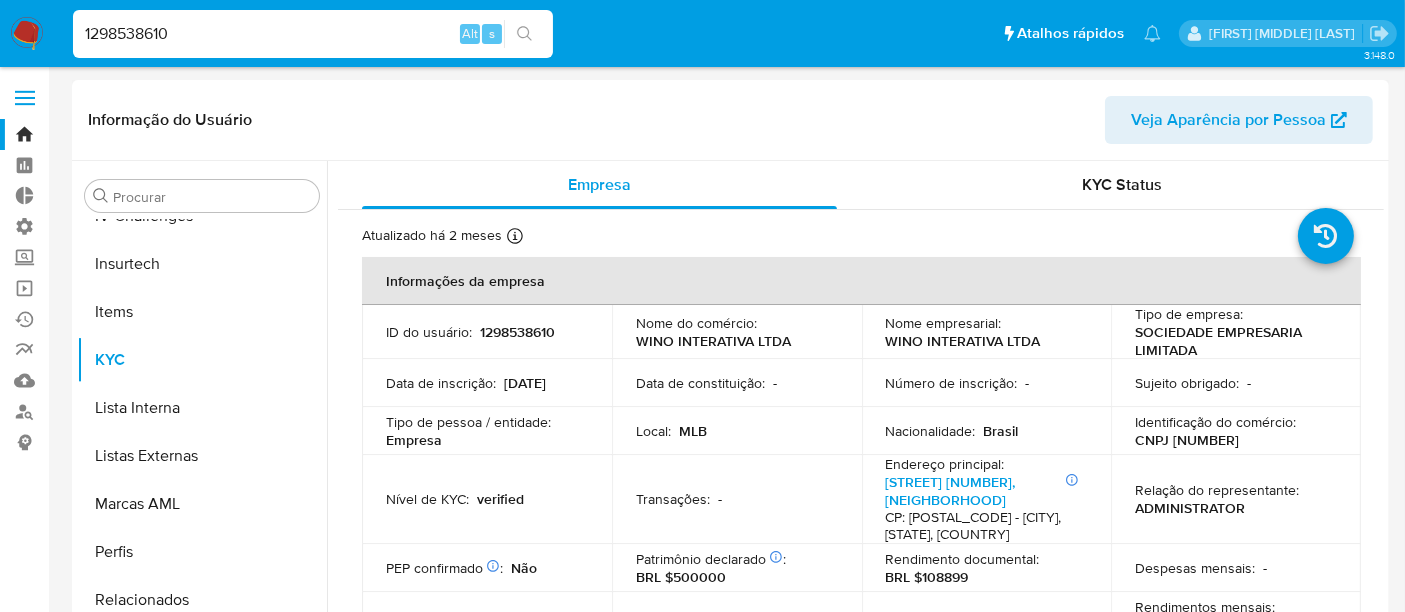 click on "BRL $108899" at bounding box center (927, 577) 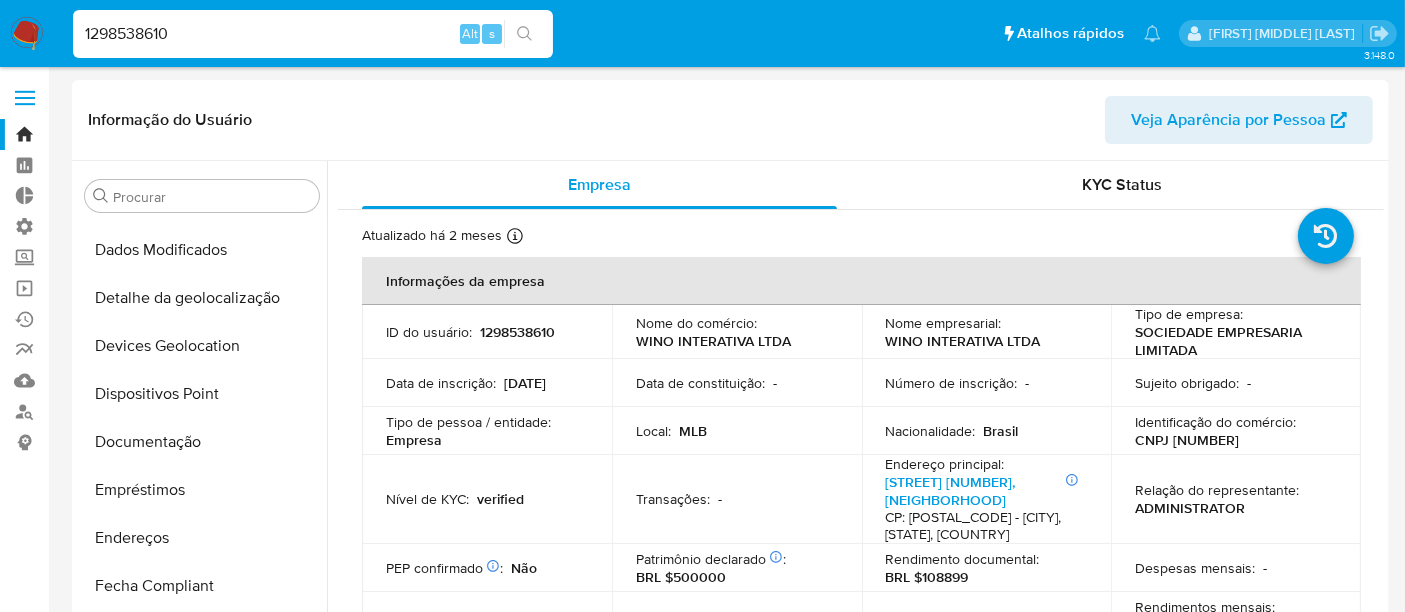scroll, scrollTop: 177, scrollLeft: 0, axis: vertical 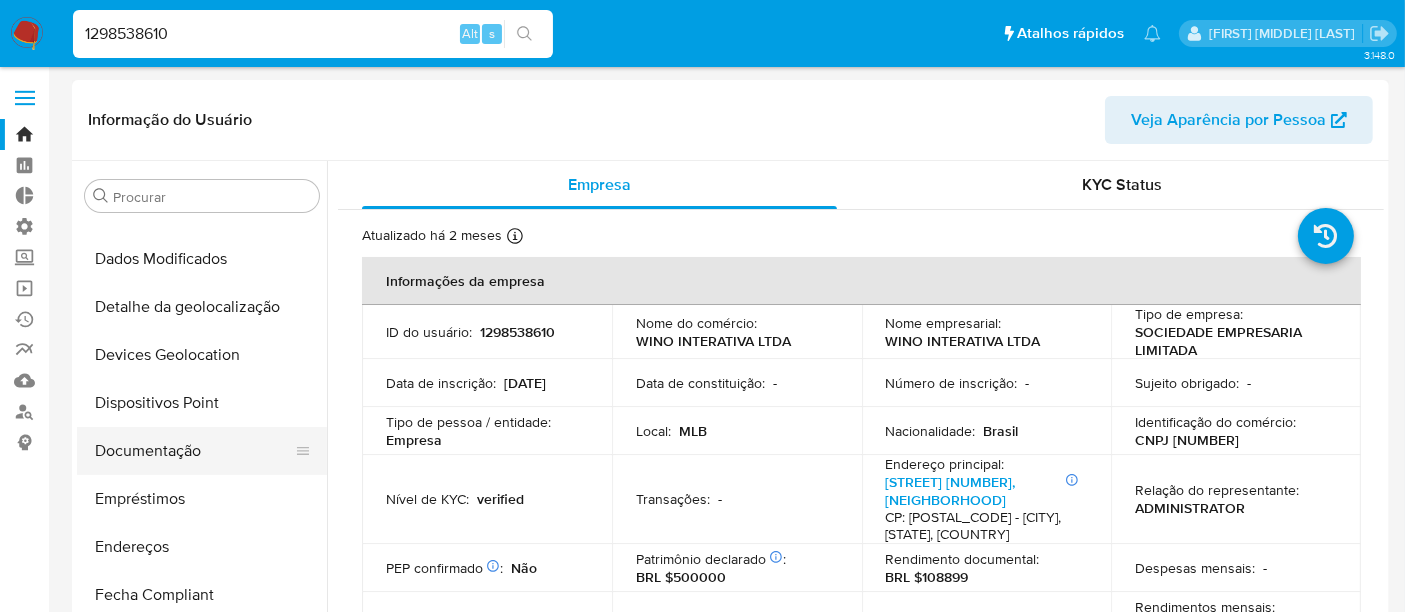 click on "Documentação" at bounding box center (194, 451) 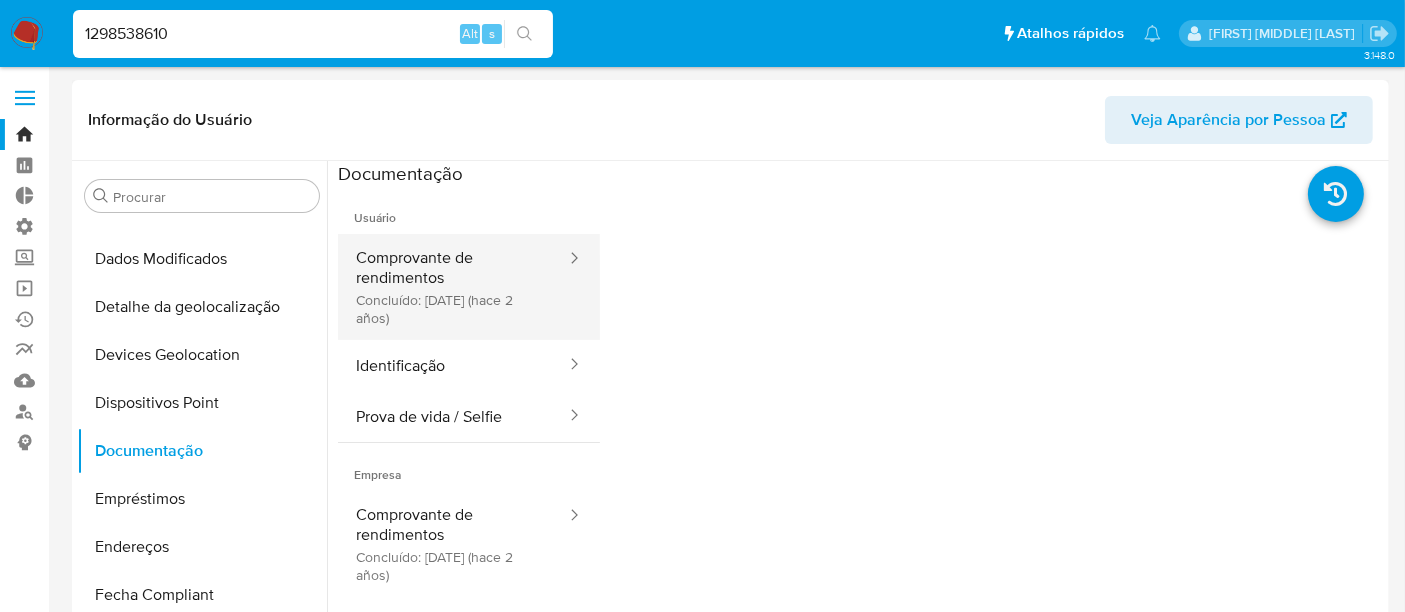 click on "Comprovante de rendimentos Concluído: [DATE] (hace 2 años)" at bounding box center [453, 287] 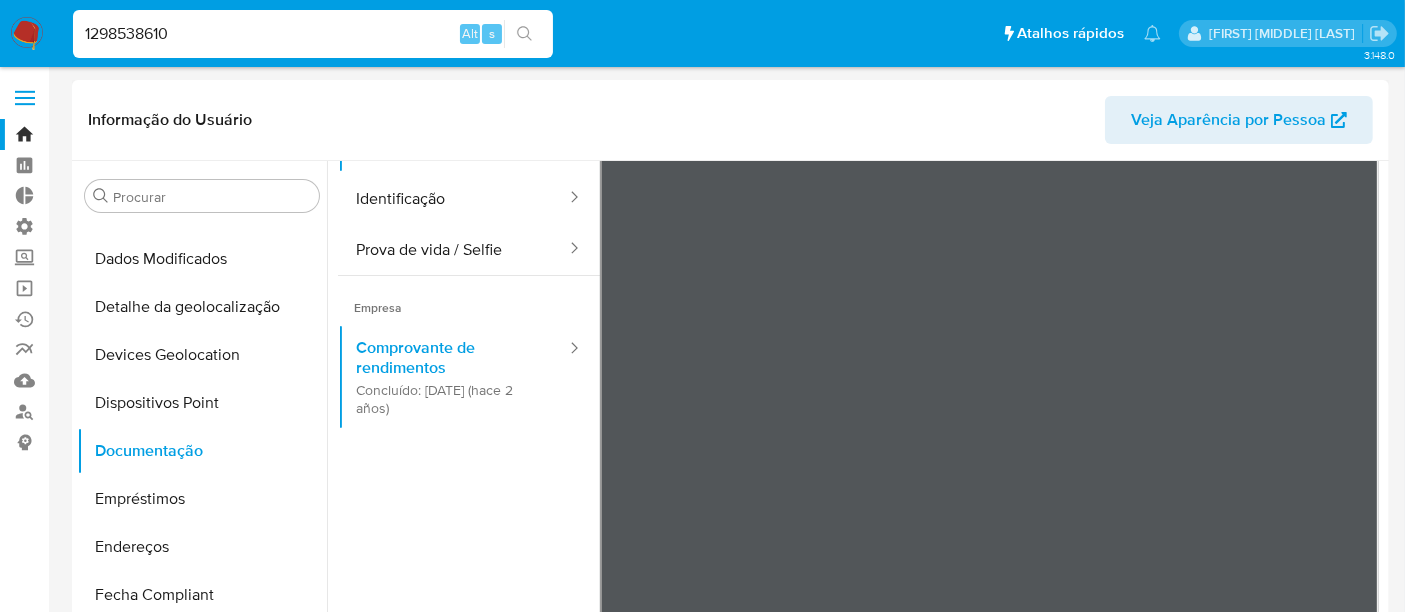 scroll, scrollTop: 174, scrollLeft: 0, axis: vertical 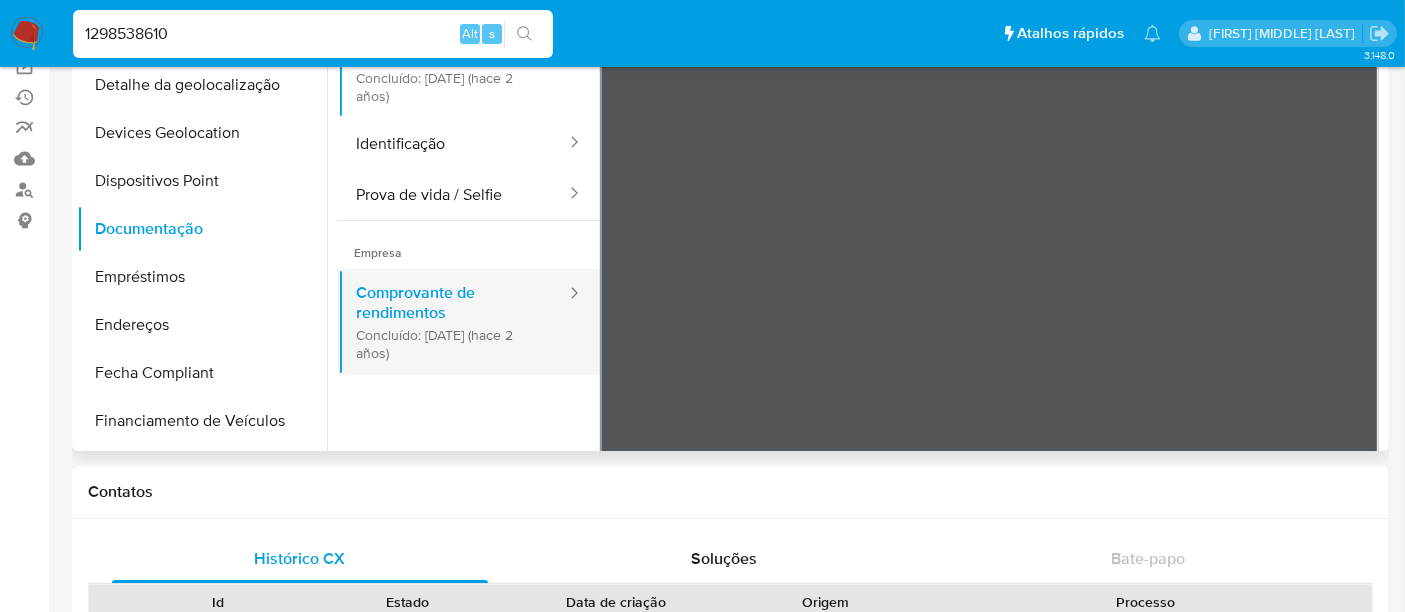 click on "Comprovante de rendimentos Concluído: [DATE] (hace 2 años)" at bounding box center (453, 322) 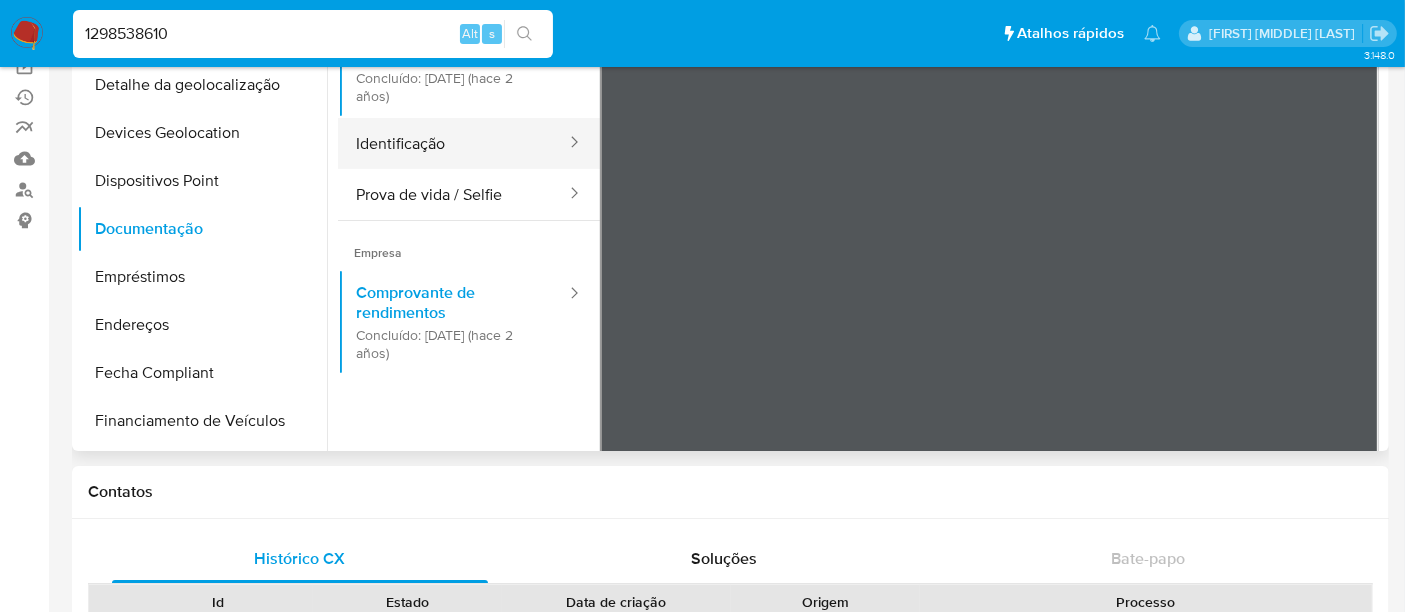 click on "Identificação" at bounding box center (453, 143) 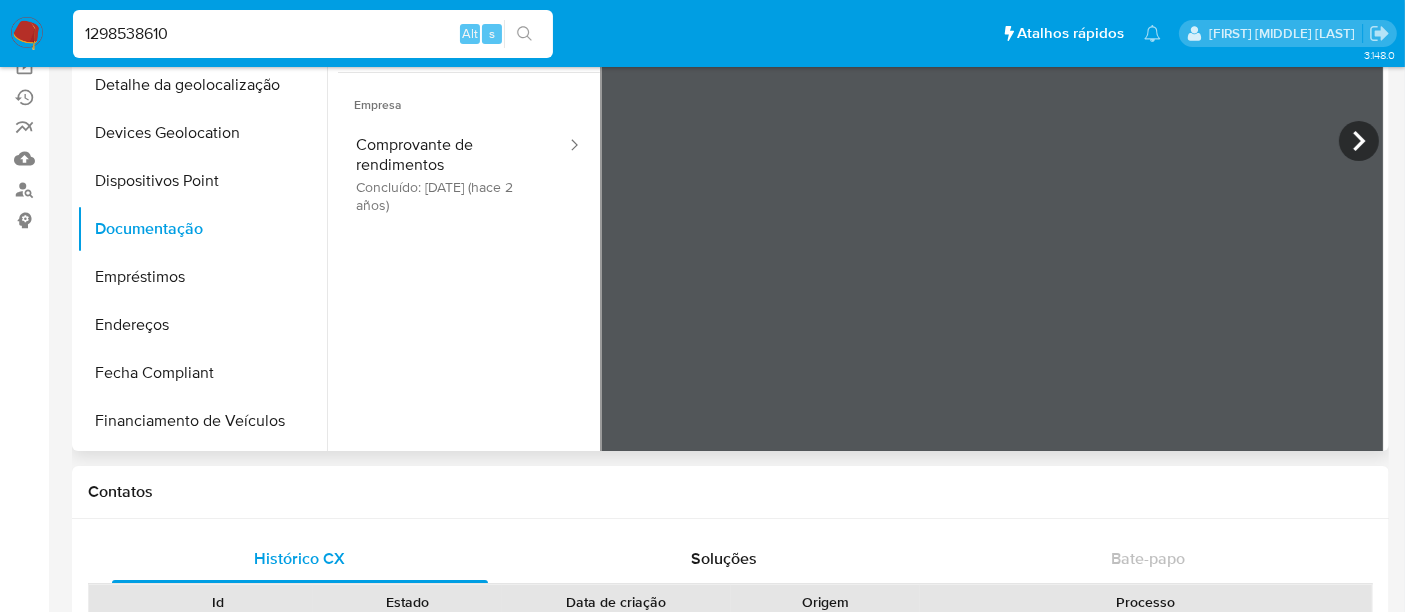 scroll, scrollTop: 168, scrollLeft: 0, axis: vertical 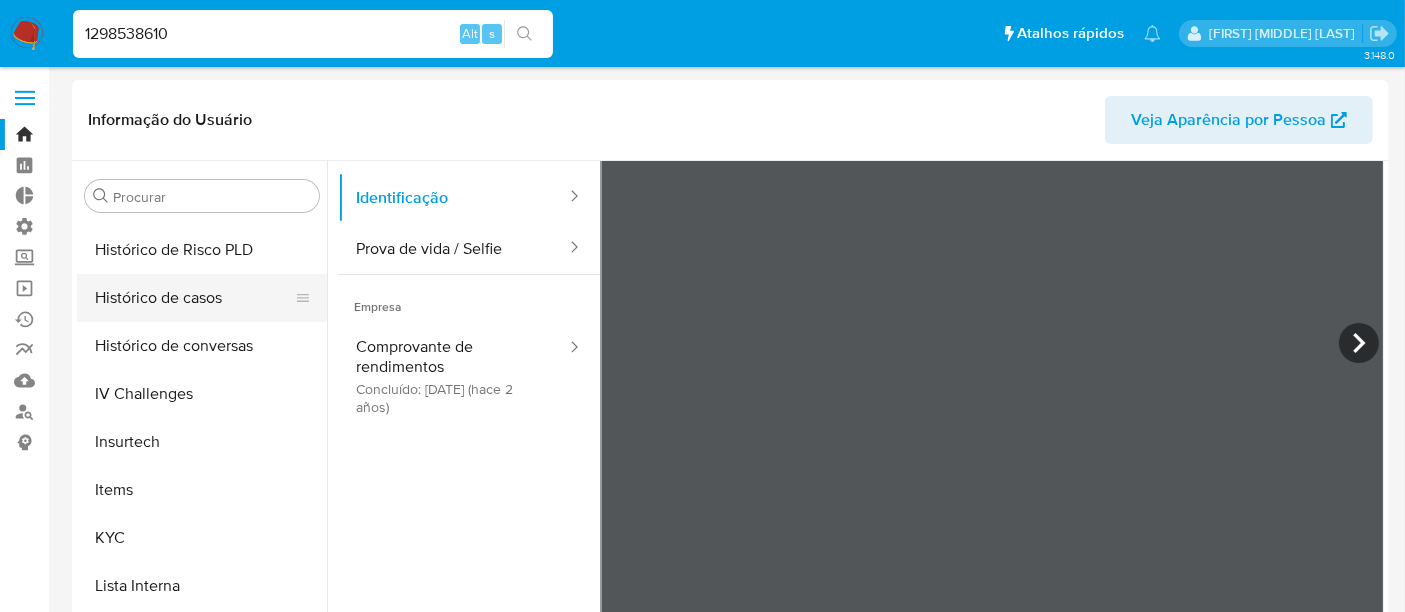 click on "Histórico de casos" at bounding box center (194, 298) 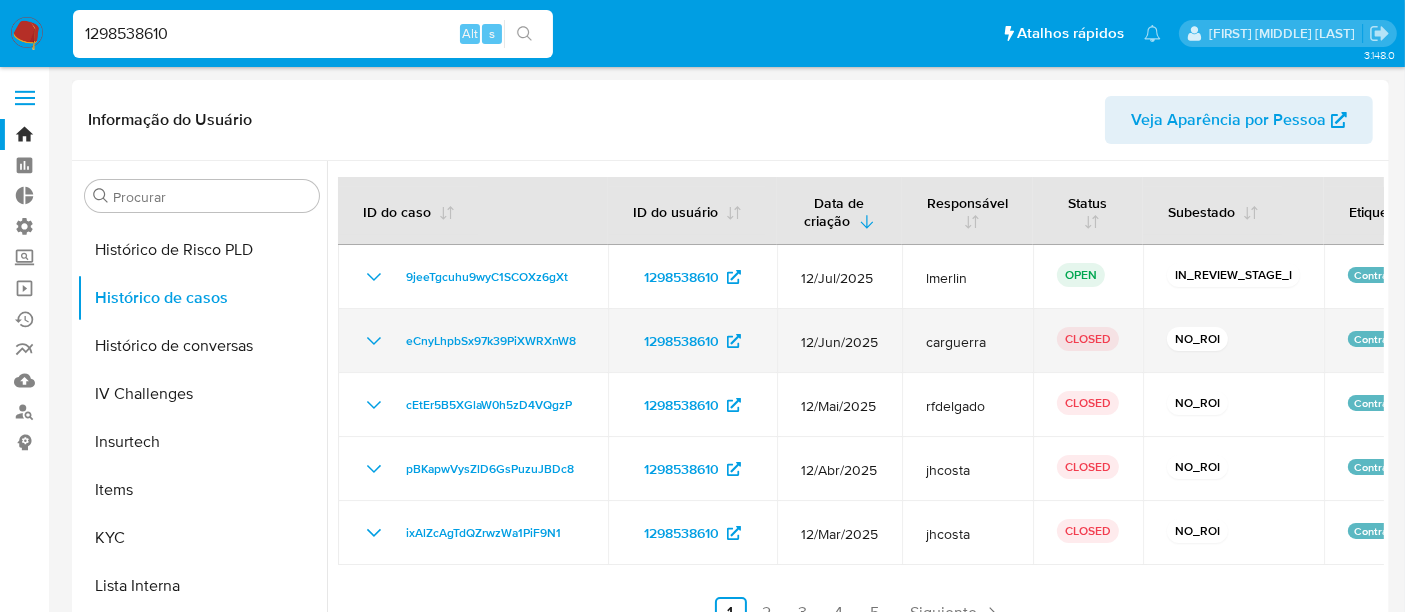 scroll, scrollTop: 111, scrollLeft: 0, axis: vertical 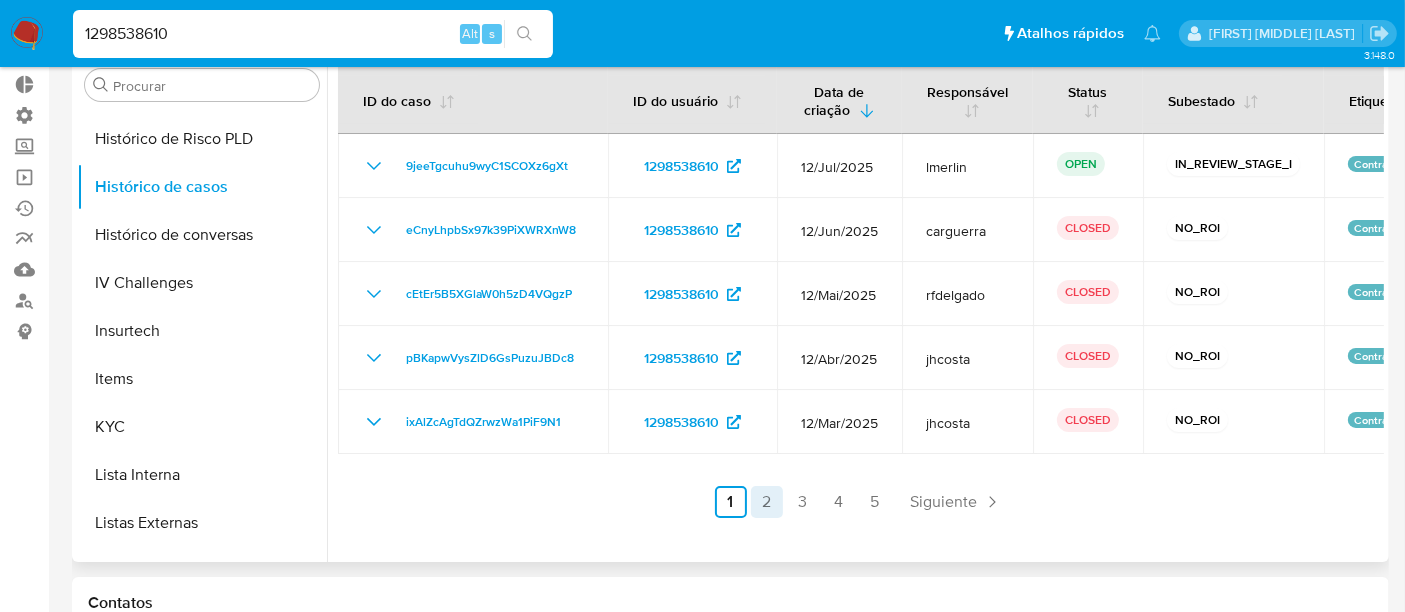 click on "2" at bounding box center (767, 502) 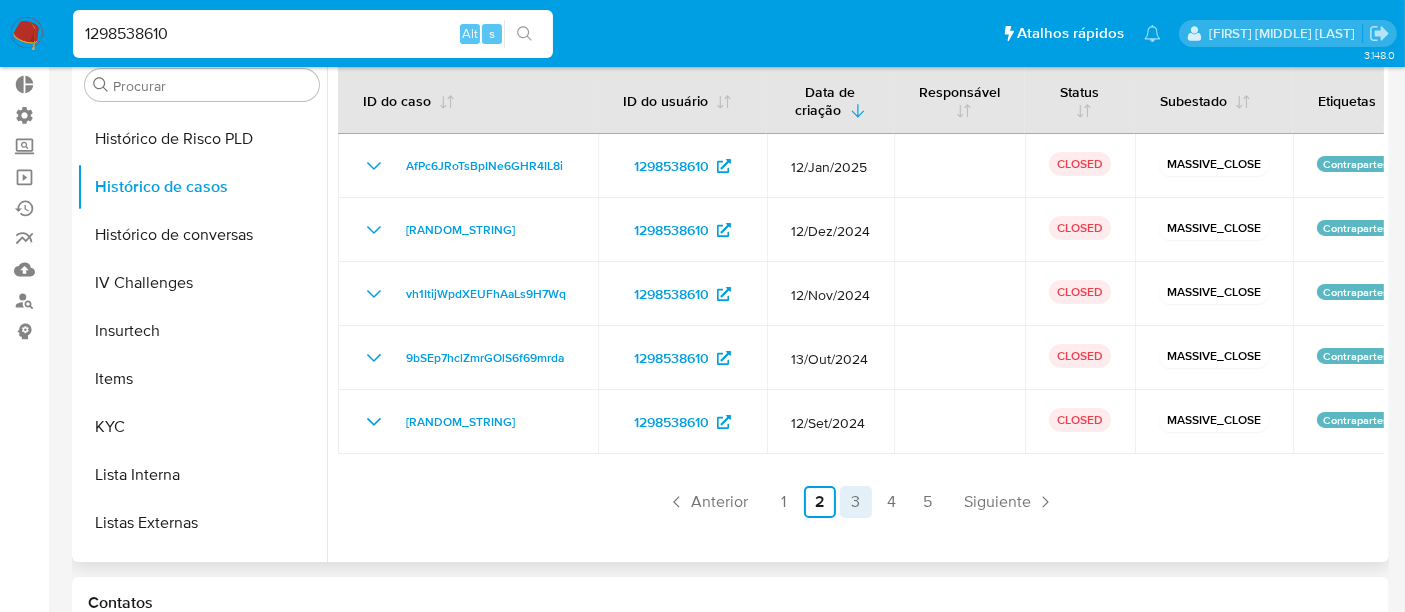 click on "3" at bounding box center [856, 502] 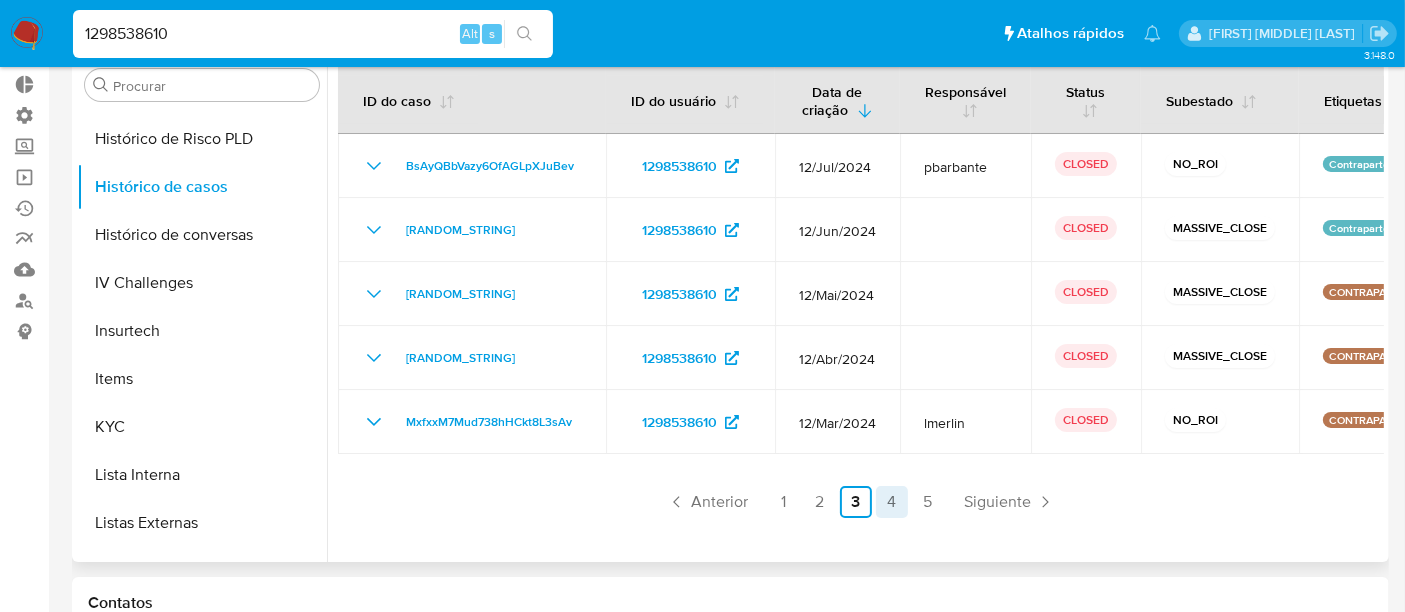 click on "4" at bounding box center [892, 502] 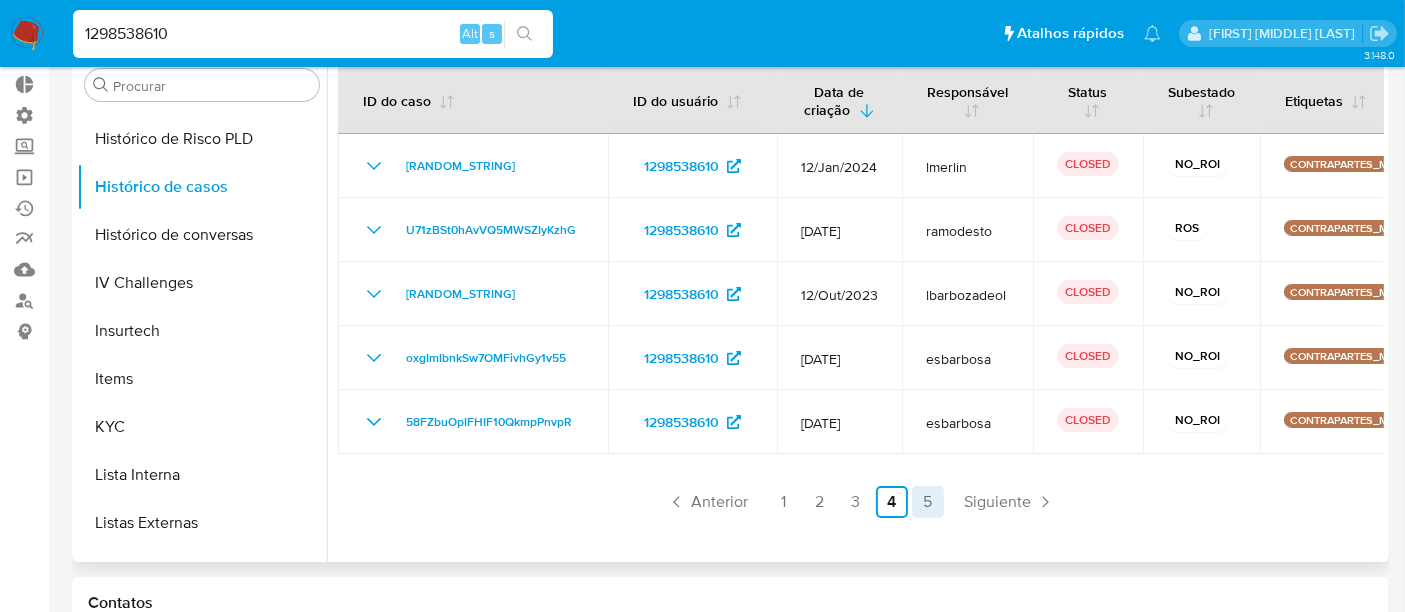 click on "5" at bounding box center [928, 502] 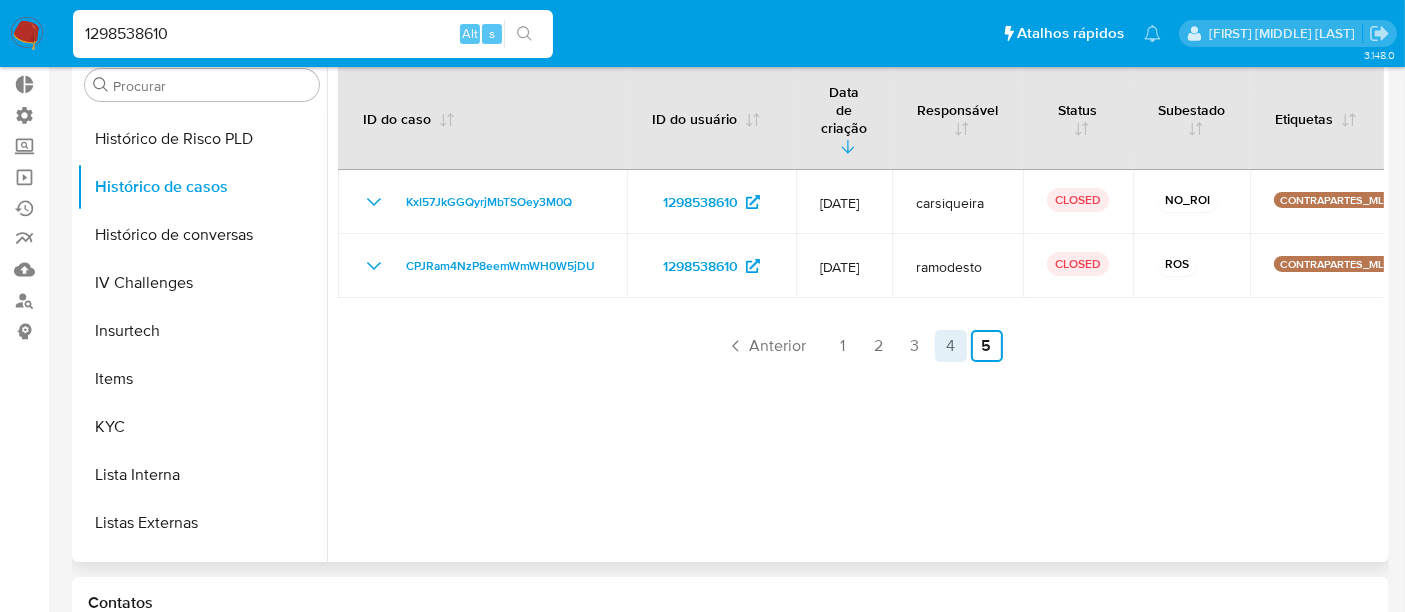 click on "4" at bounding box center (951, 346) 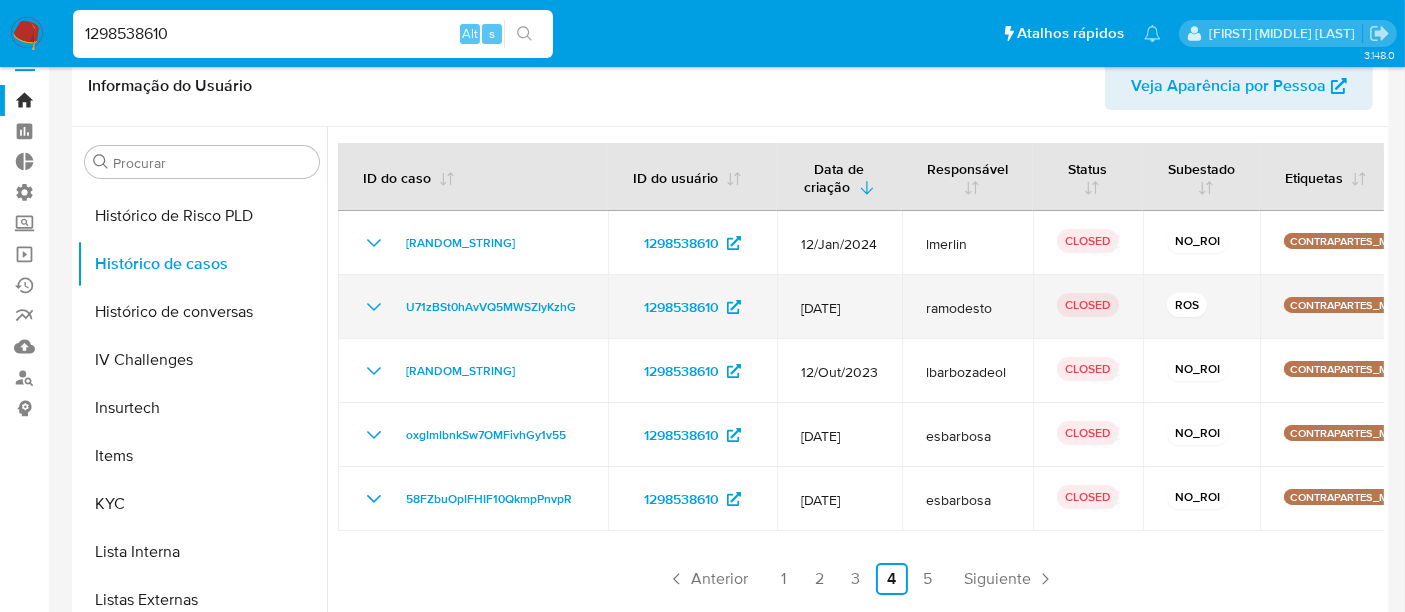 scroll, scrollTop: 0, scrollLeft: 0, axis: both 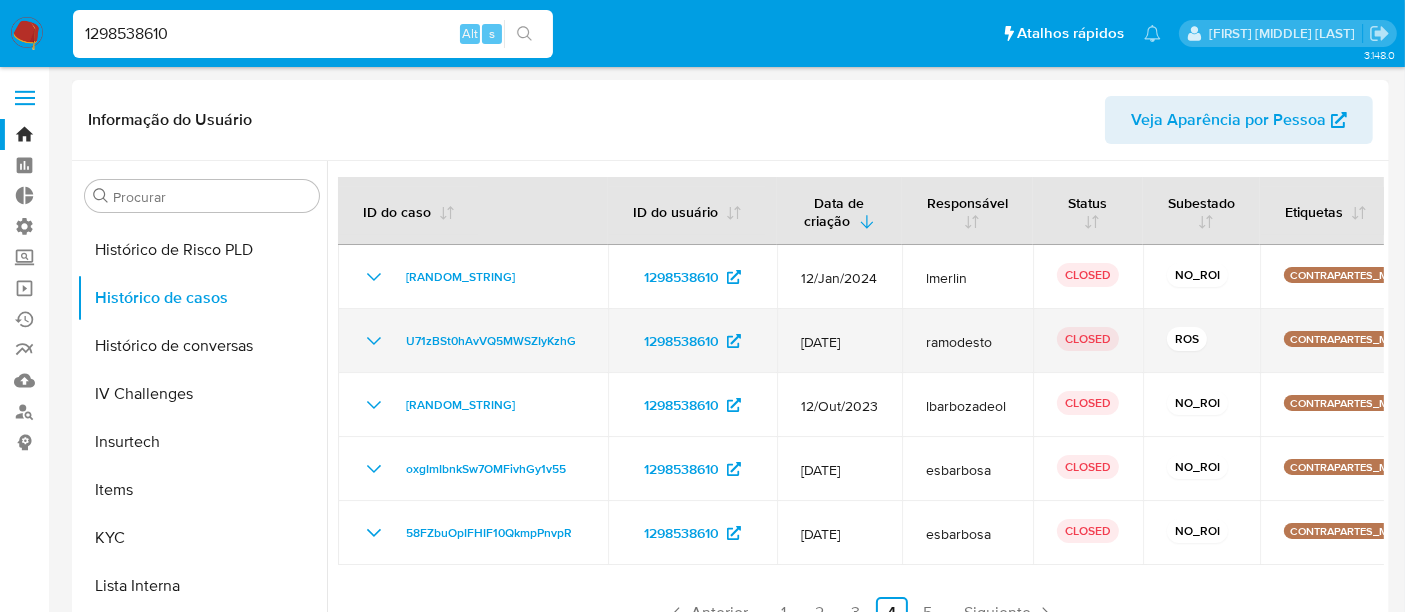 click 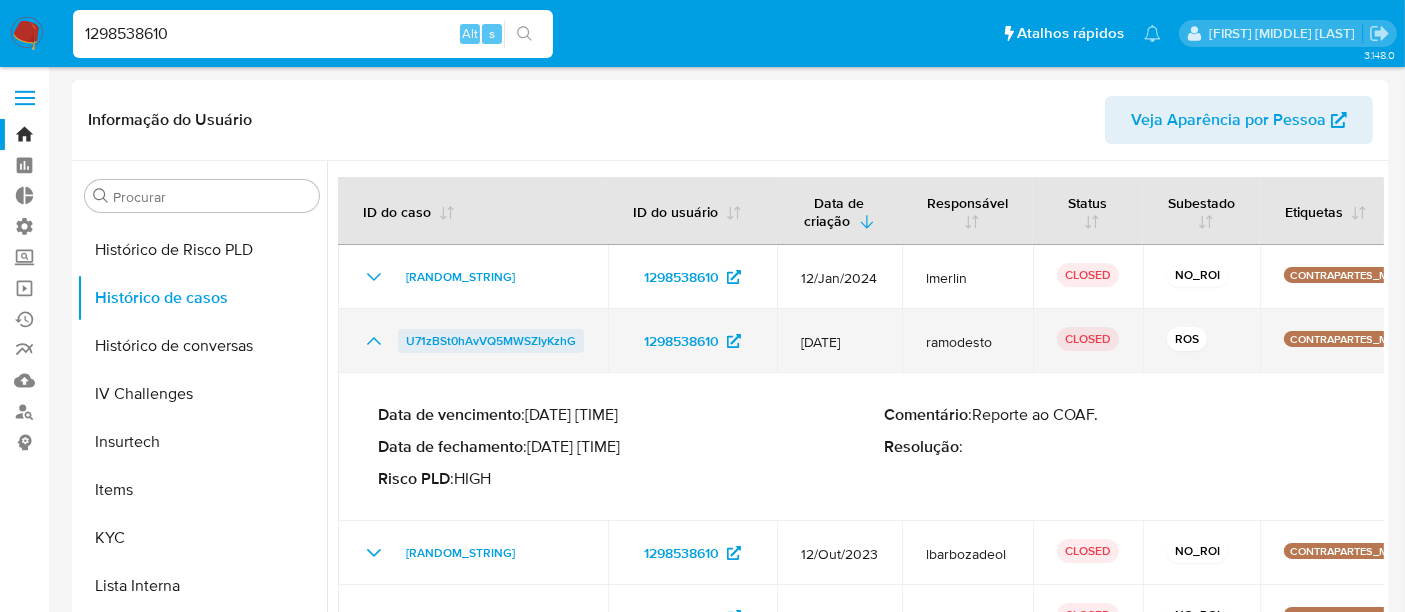 click on "U71zBSt0hAvVQ5MWSZIyKzhG" at bounding box center (491, 341) 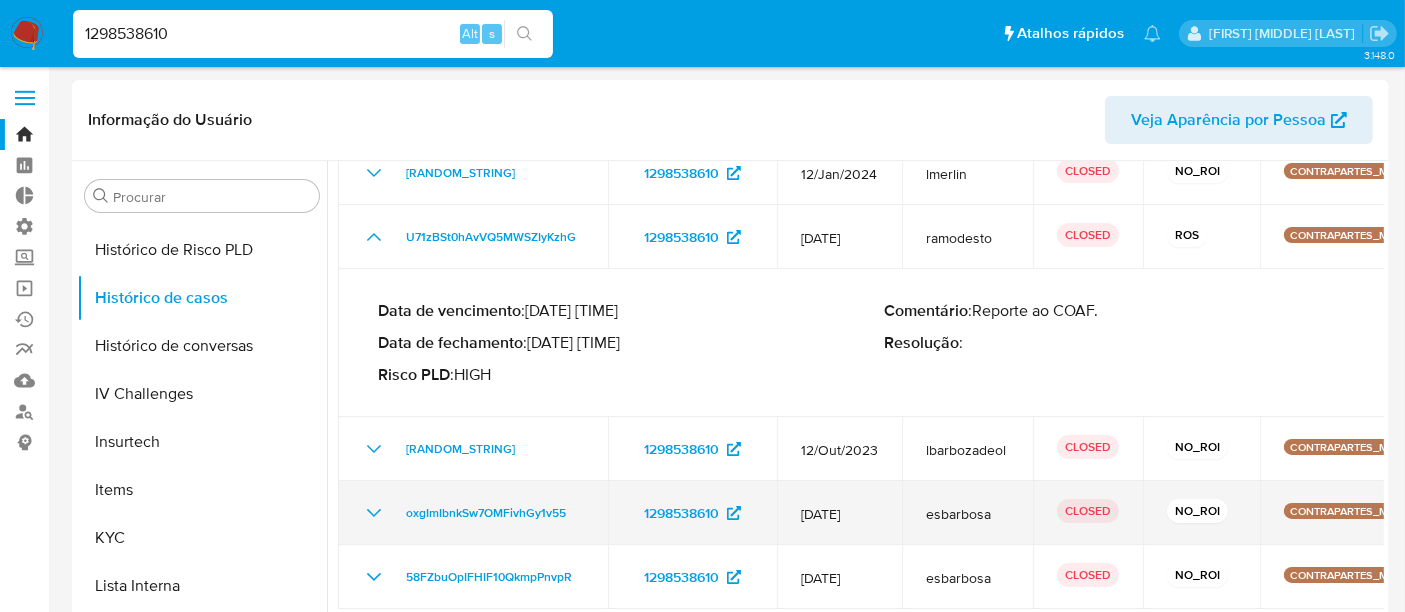scroll, scrollTop: 114, scrollLeft: 0, axis: vertical 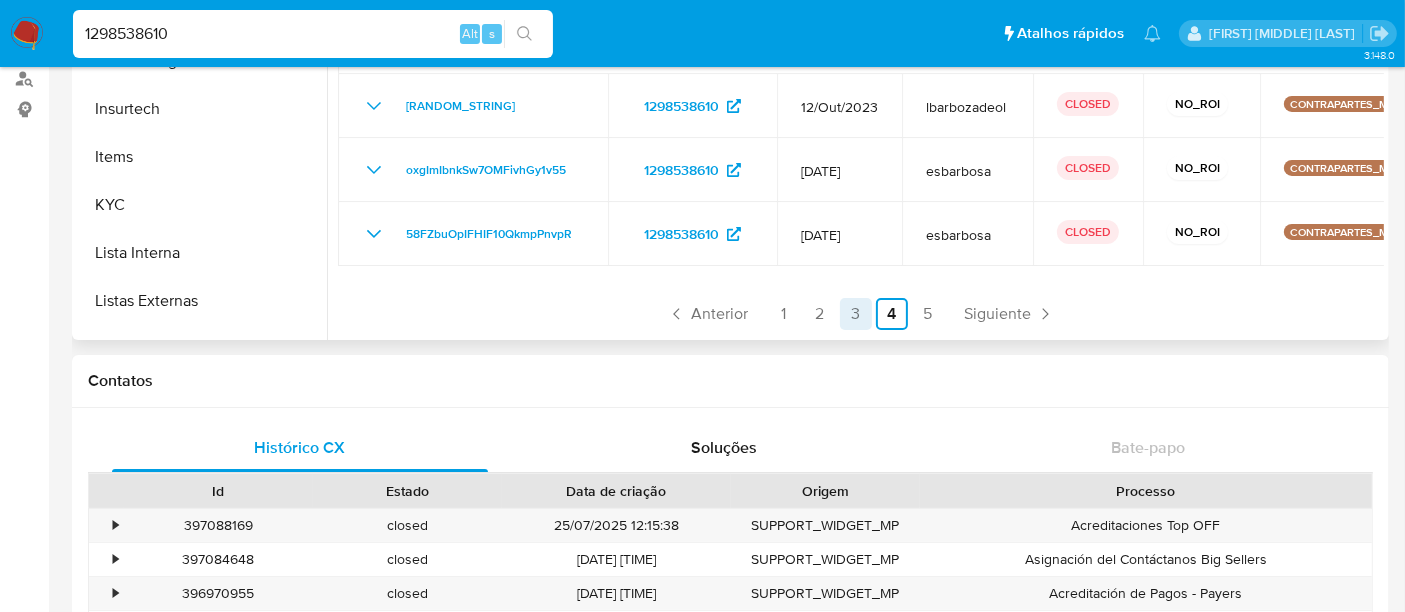 click on "3" at bounding box center (856, 314) 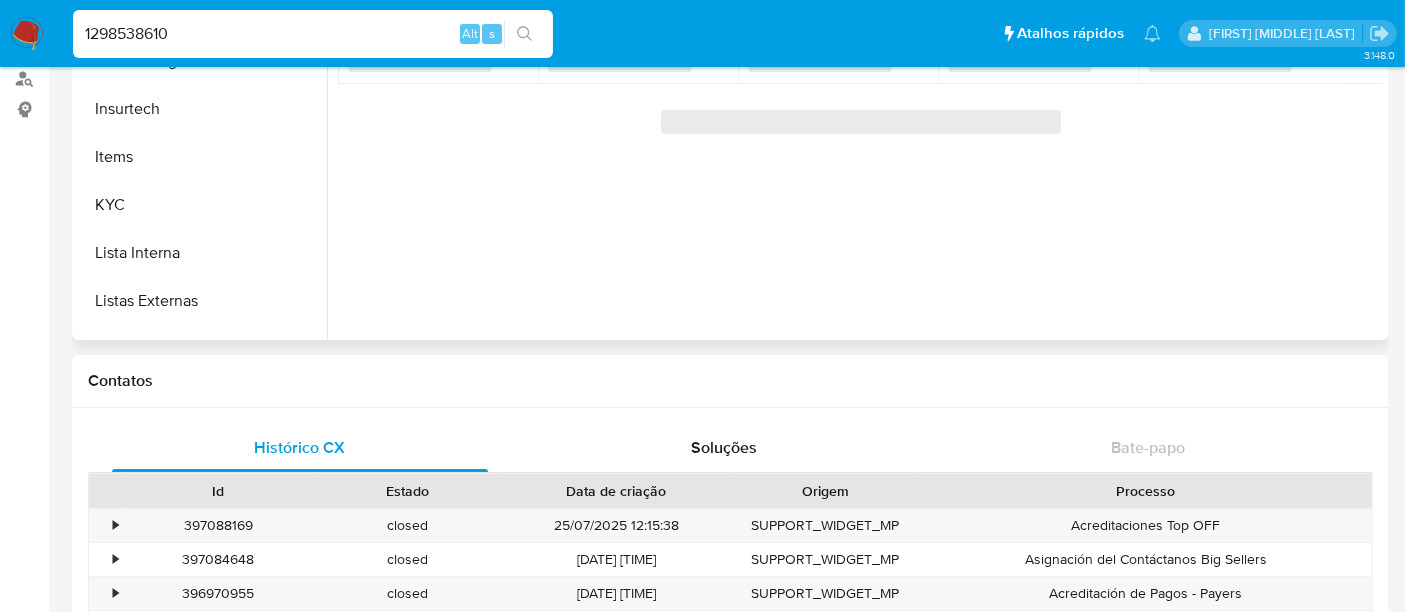 scroll, scrollTop: 0, scrollLeft: 0, axis: both 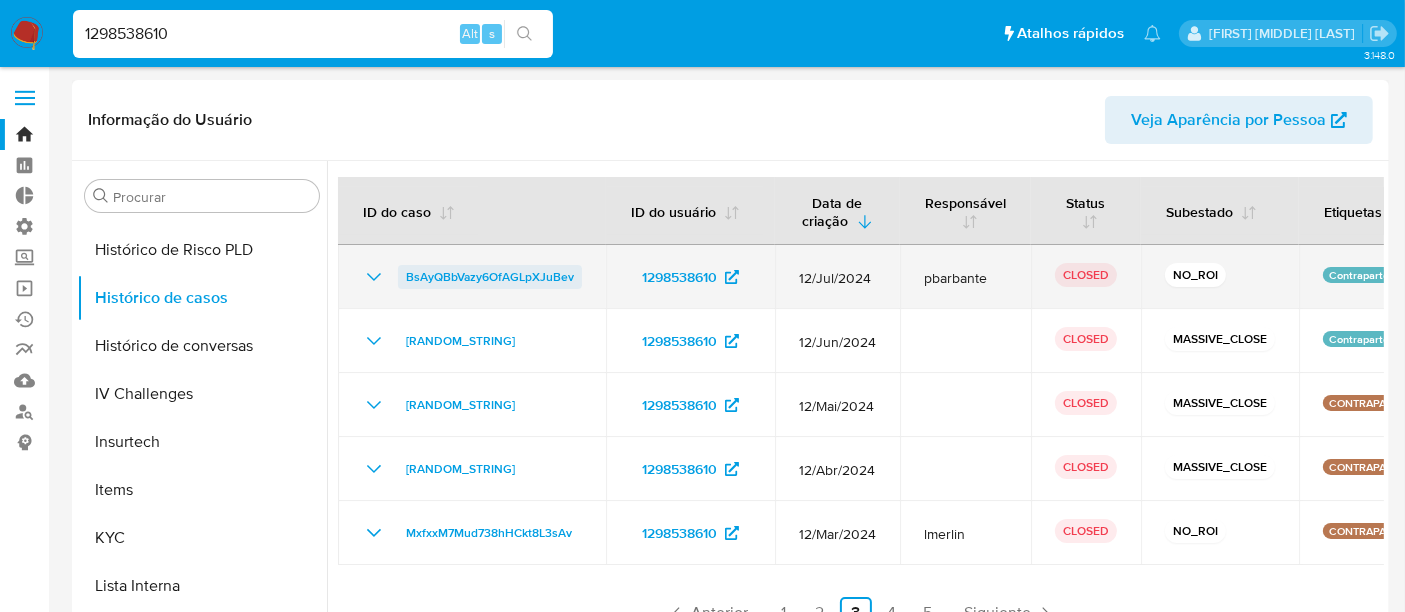 click on "BsAyQBbVazy6OfAGLpXJuBev" at bounding box center [490, 277] 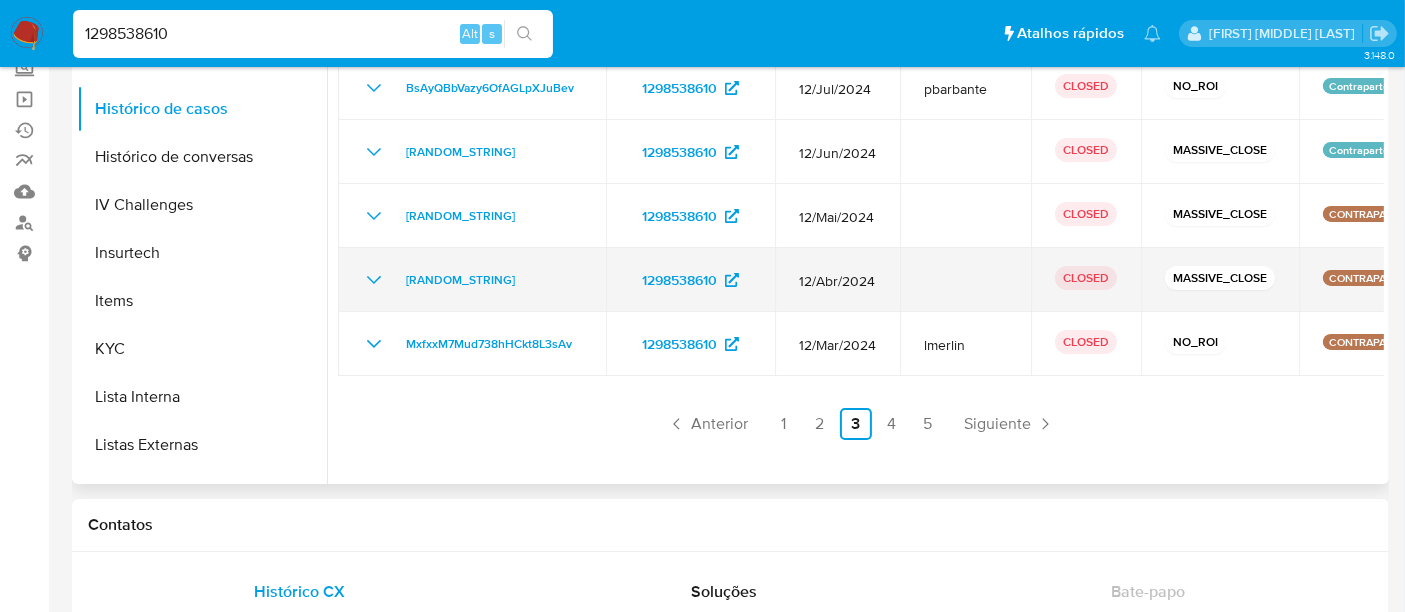 scroll, scrollTop: 222, scrollLeft: 0, axis: vertical 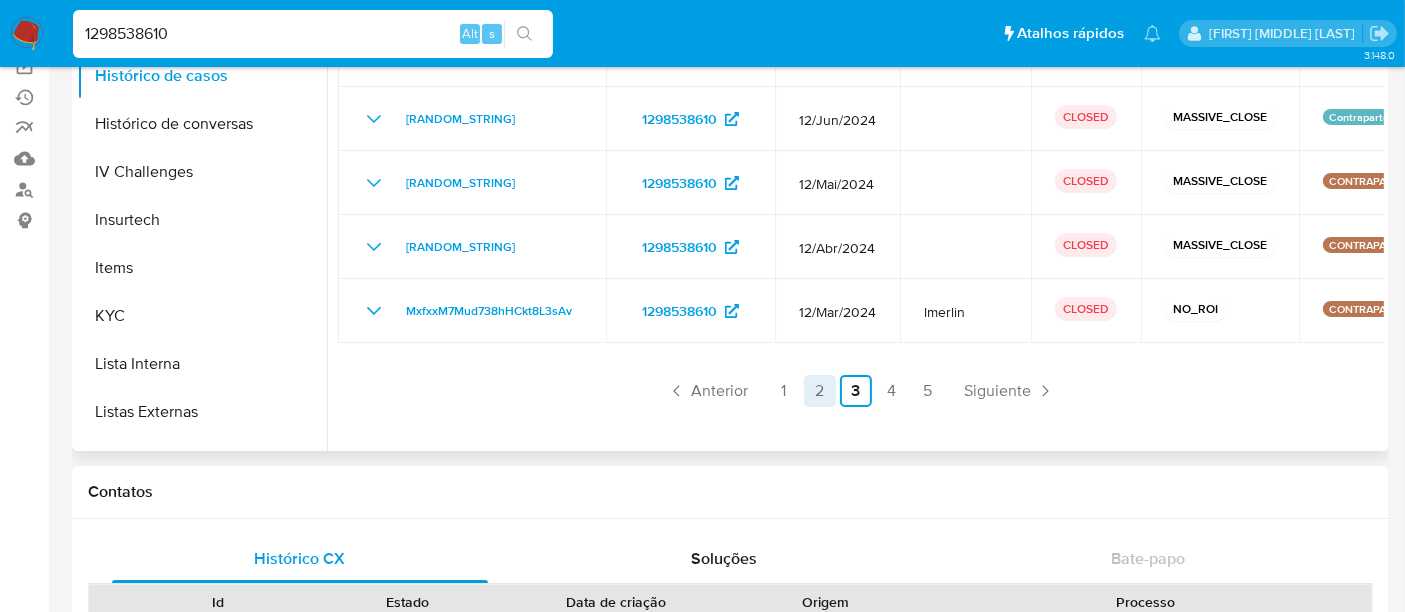click on "2" at bounding box center [820, 391] 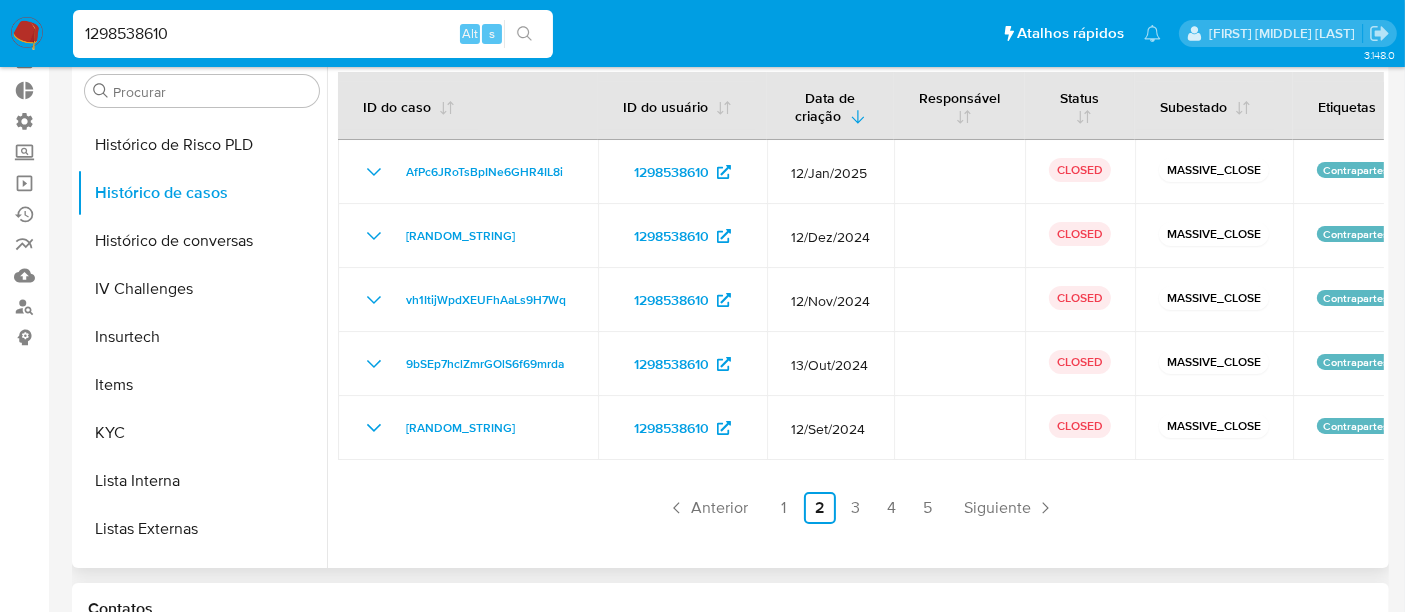 scroll, scrollTop: 333, scrollLeft: 0, axis: vertical 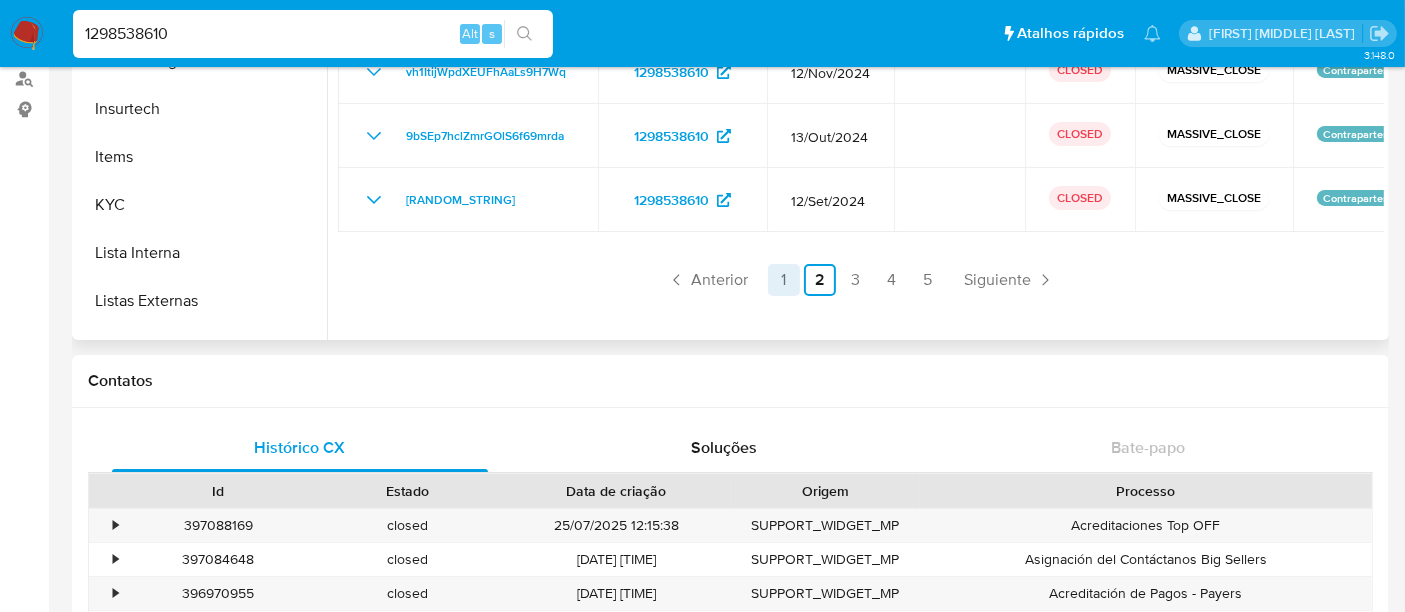 click on "1" at bounding box center (784, 280) 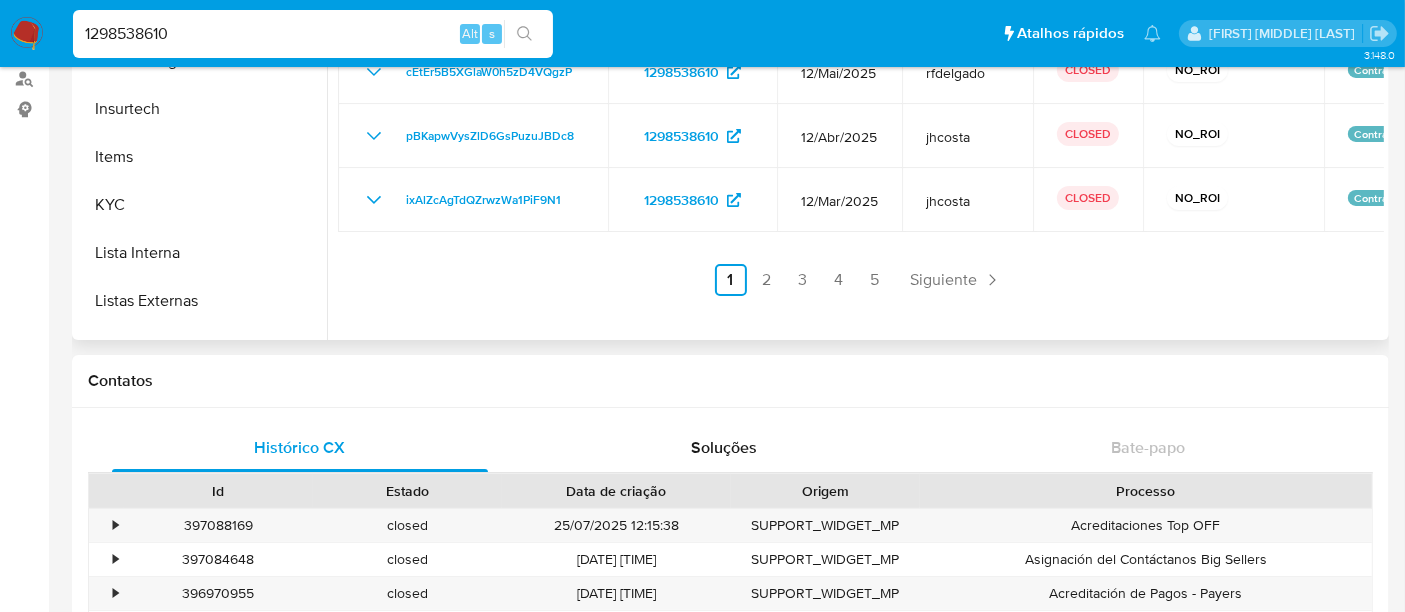 scroll, scrollTop: 222, scrollLeft: 0, axis: vertical 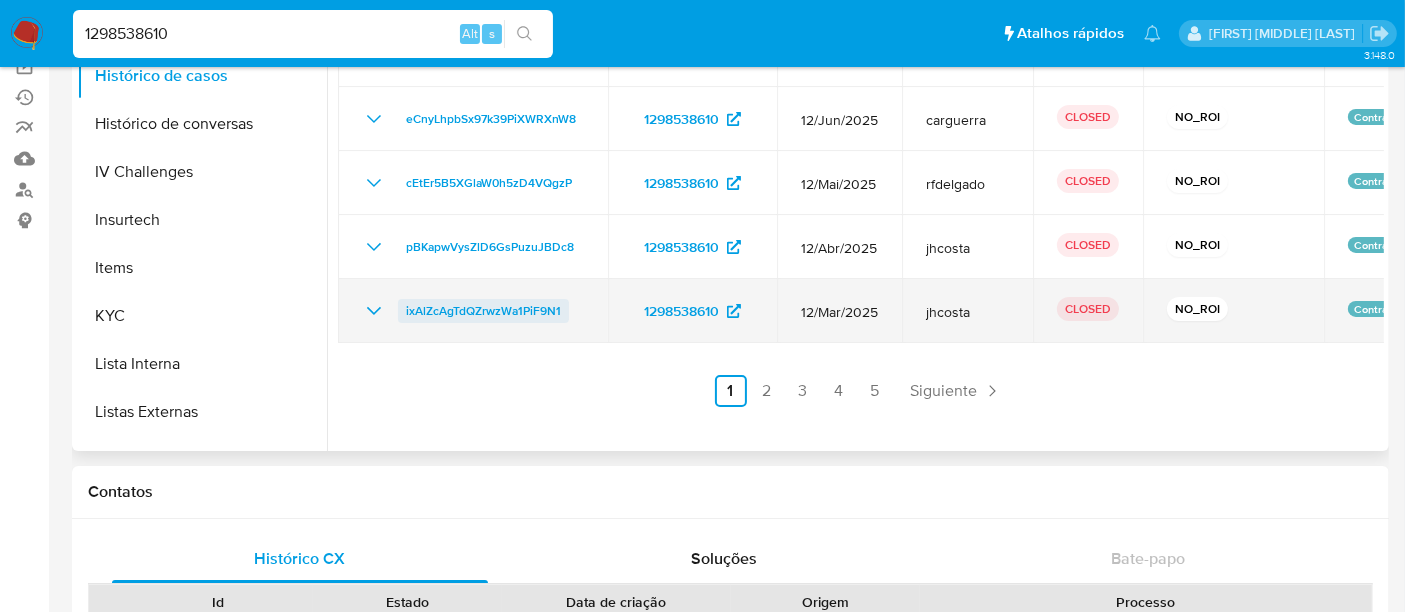 click on "ixAlZcAgTdQZrwzWa1PiF9N1" at bounding box center [483, 311] 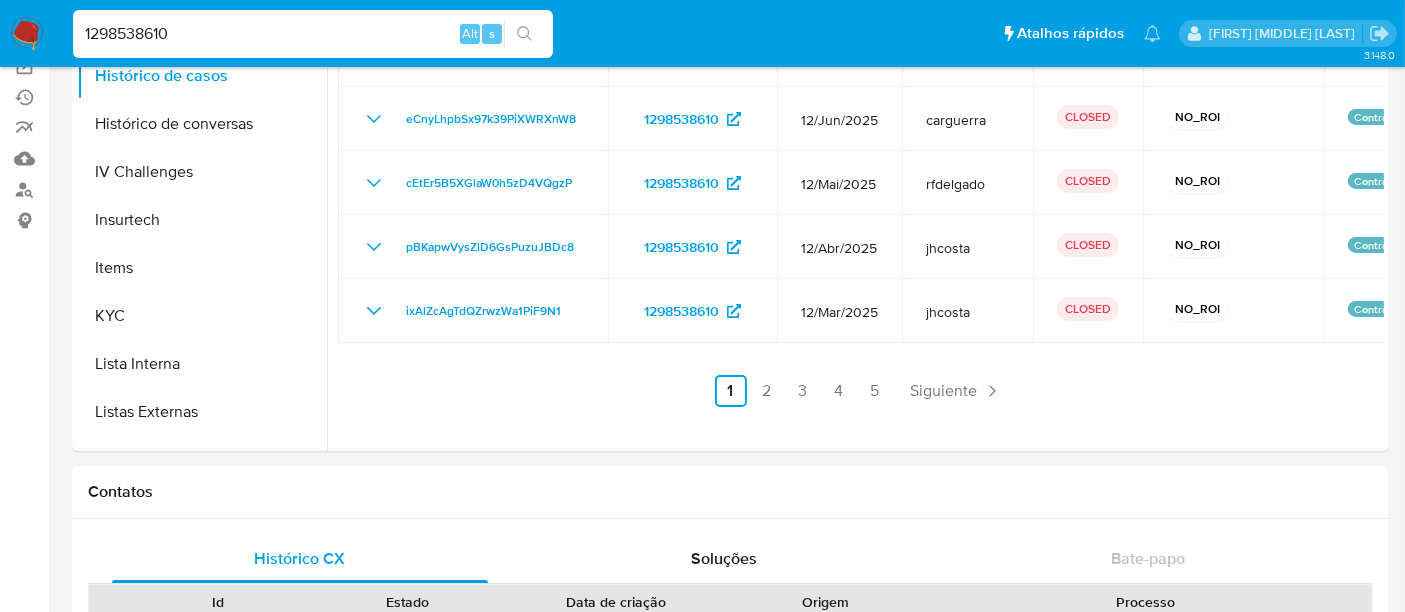 drag, startPoint x: 142, startPoint y: 40, endPoint x: 35, endPoint y: 39, distance: 107.00467 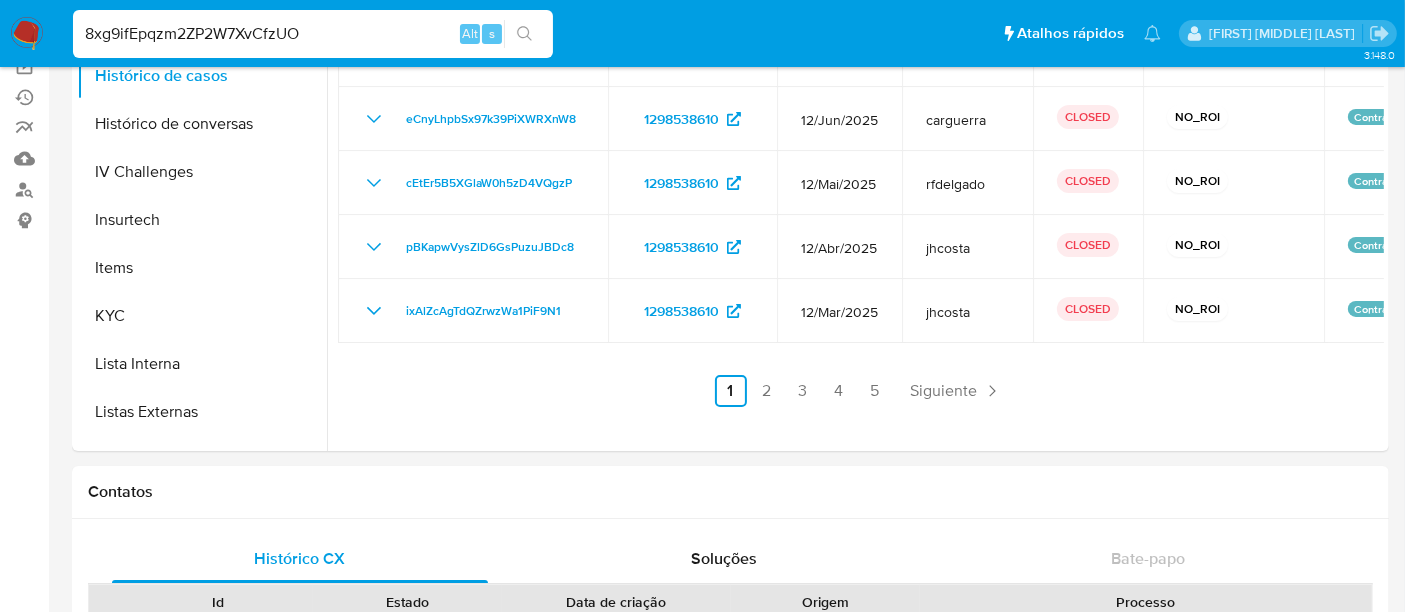 type on "8xg9ifEpqzm2ZP2W7XvCfzUO" 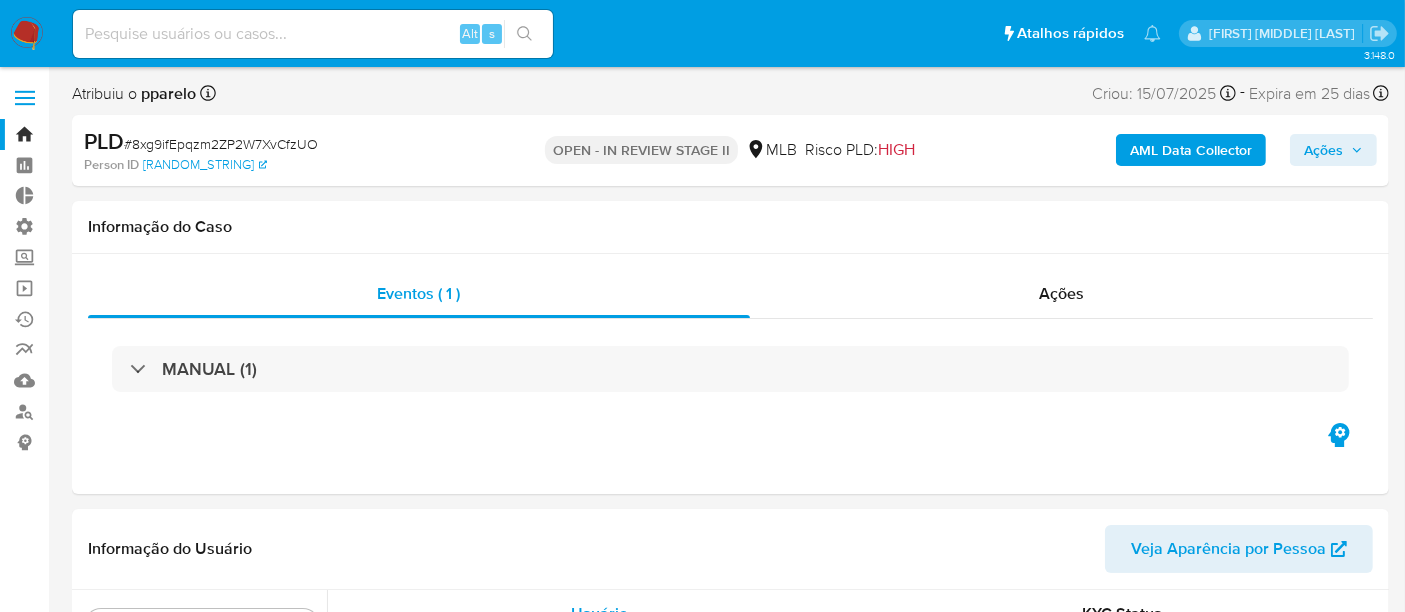 scroll, scrollTop: 844, scrollLeft: 0, axis: vertical 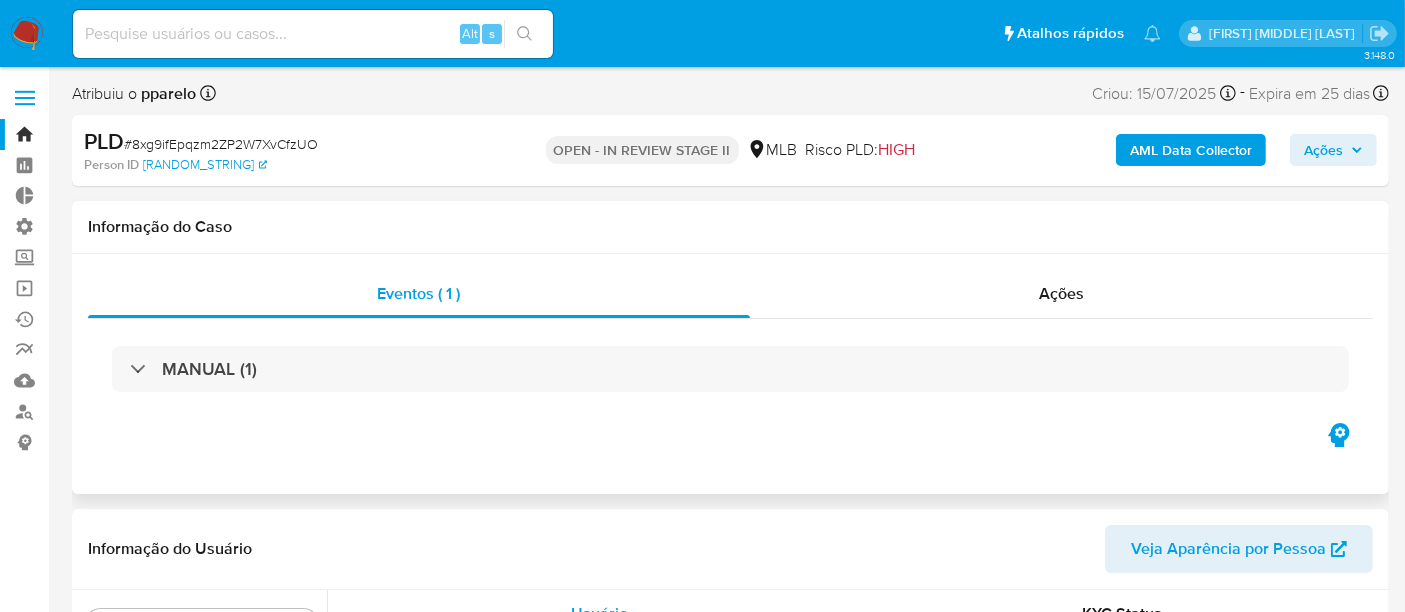 select on "10" 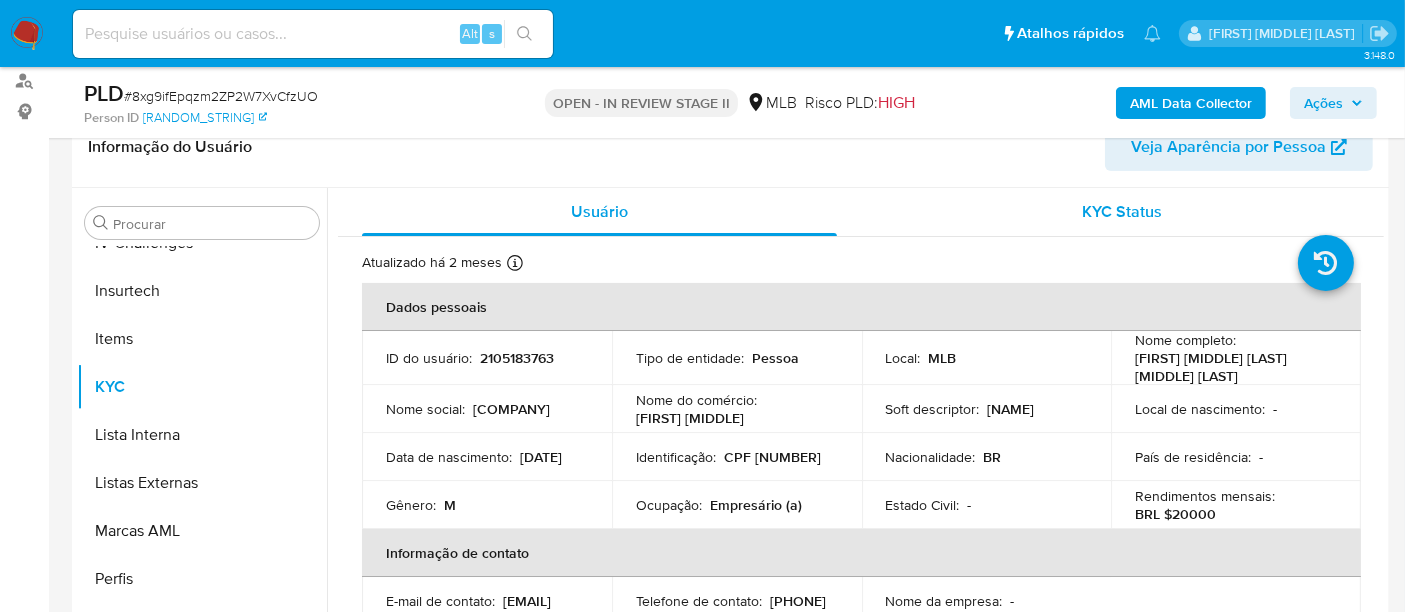 scroll, scrollTop: 333, scrollLeft: 0, axis: vertical 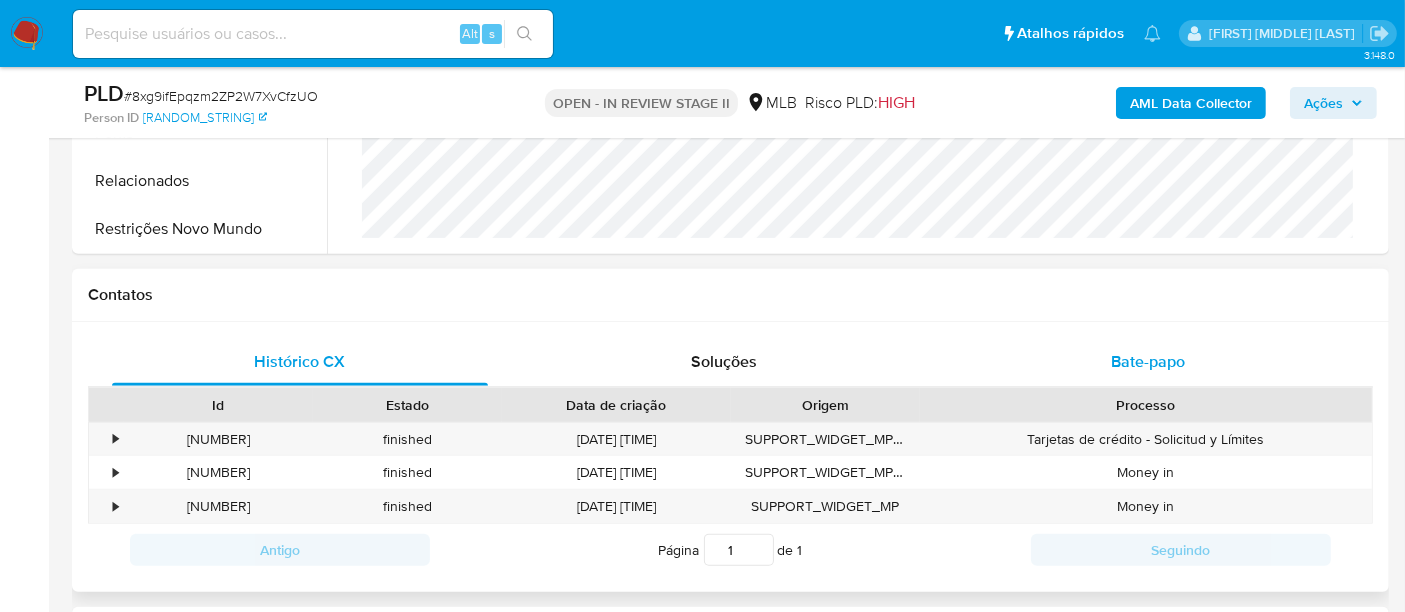 click on "Bate-papo" at bounding box center [1148, 362] 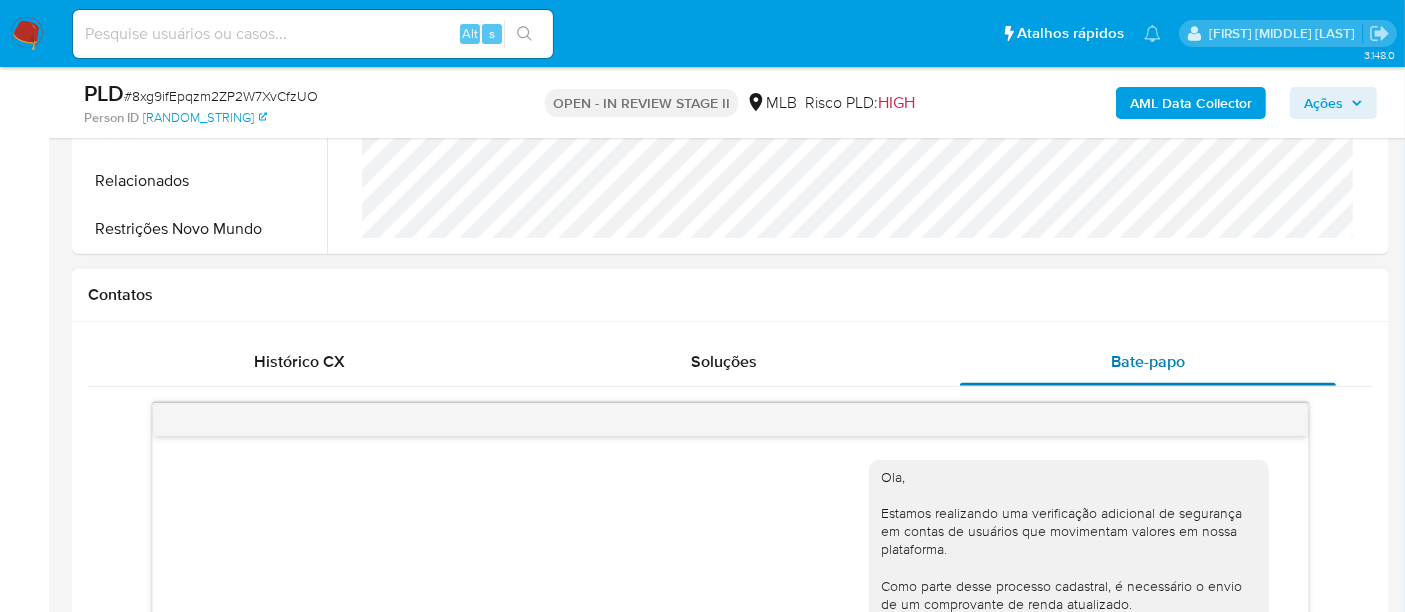 scroll, scrollTop: 843, scrollLeft: 0, axis: vertical 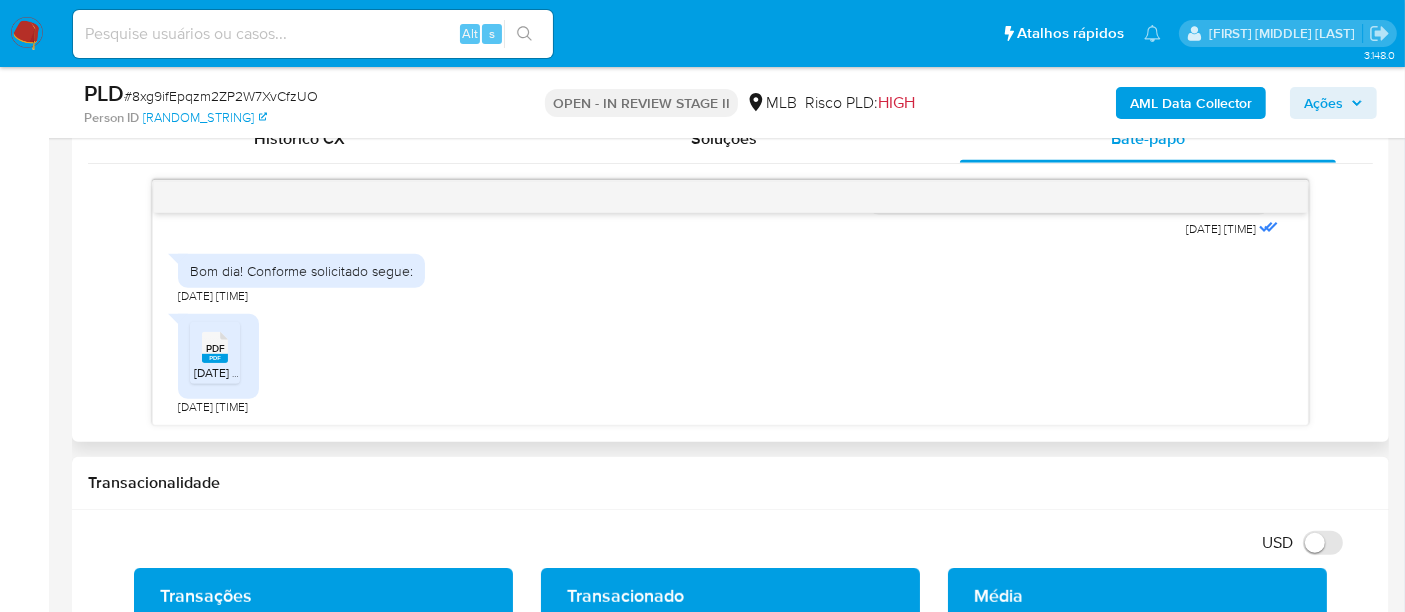 click on "PDF" at bounding box center (215, 348) 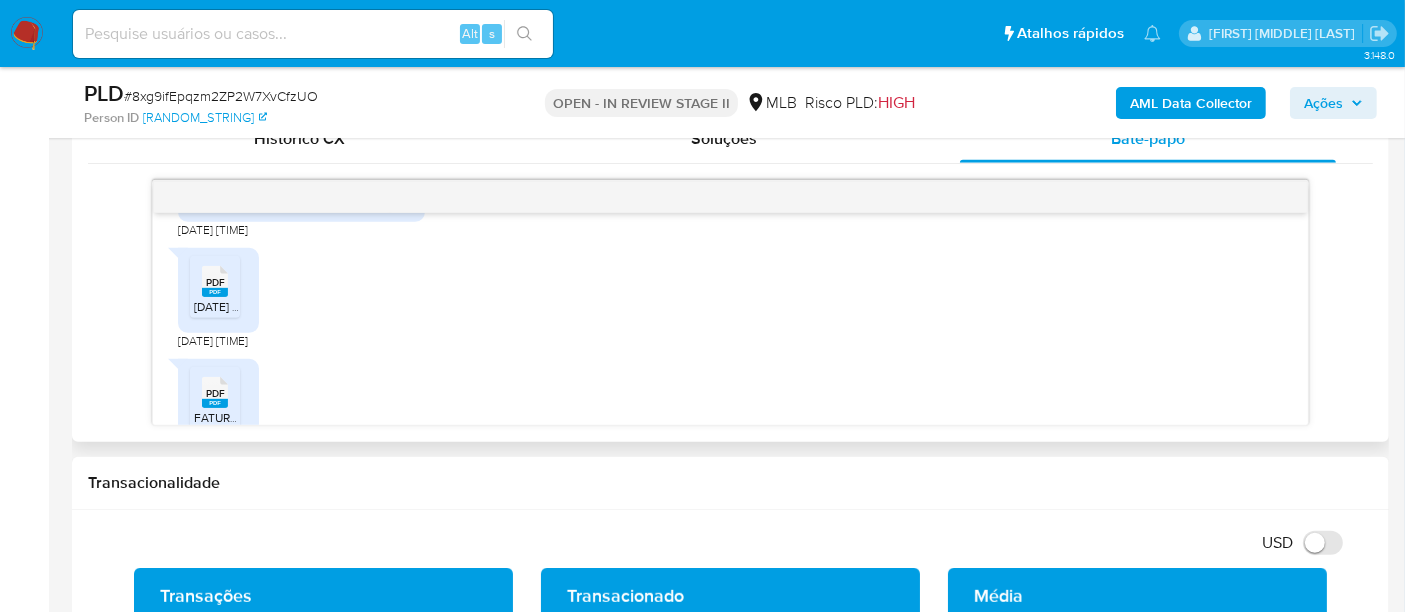 scroll, scrollTop: 621, scrollLeft: 0, axis: vertical 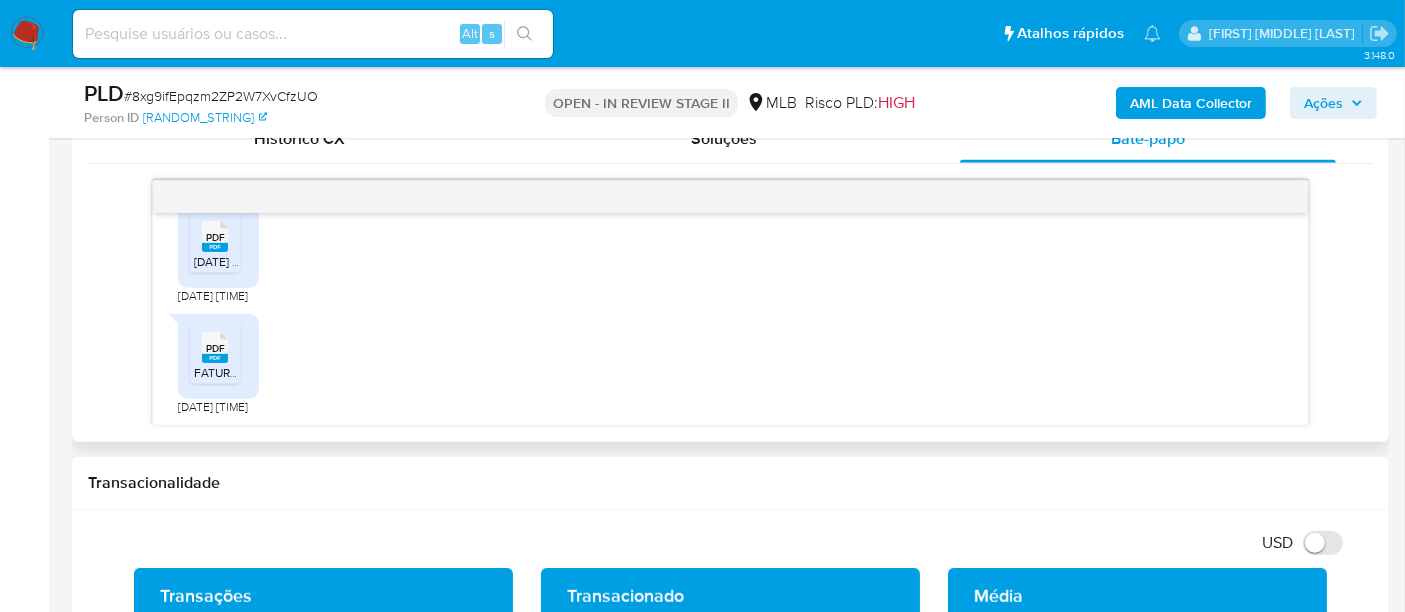 click 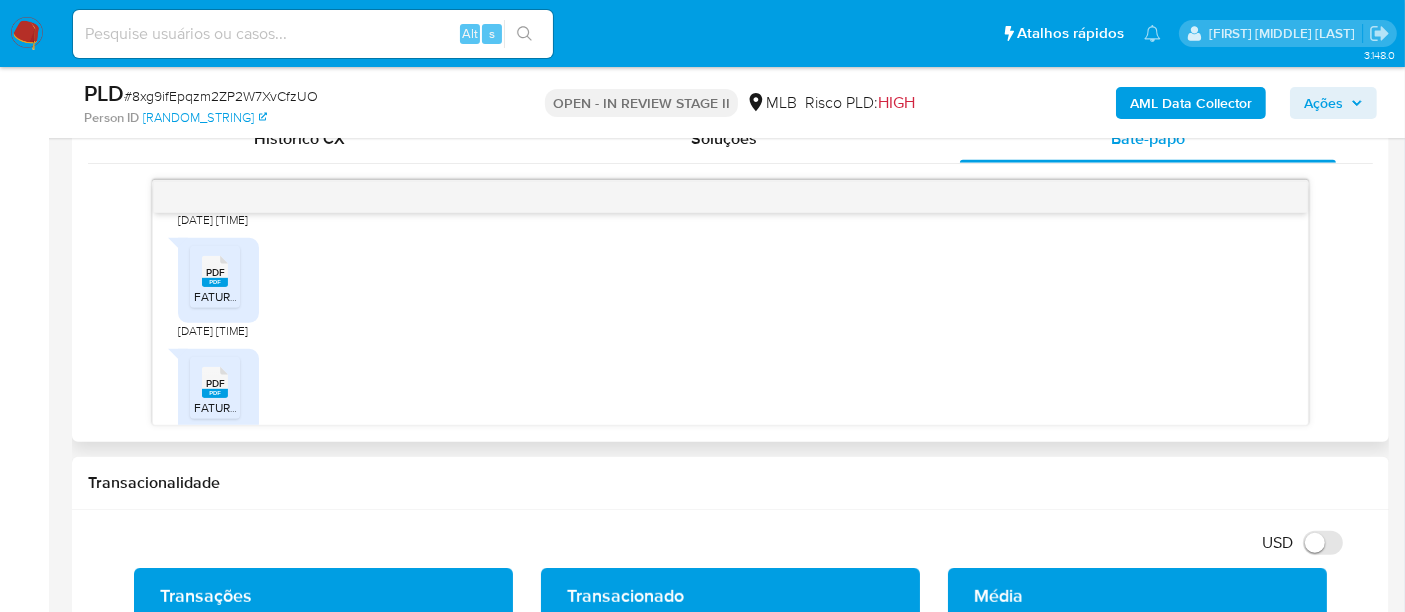 scroll, scrollTop: 732, scrollLeft: 0, axis: vertical 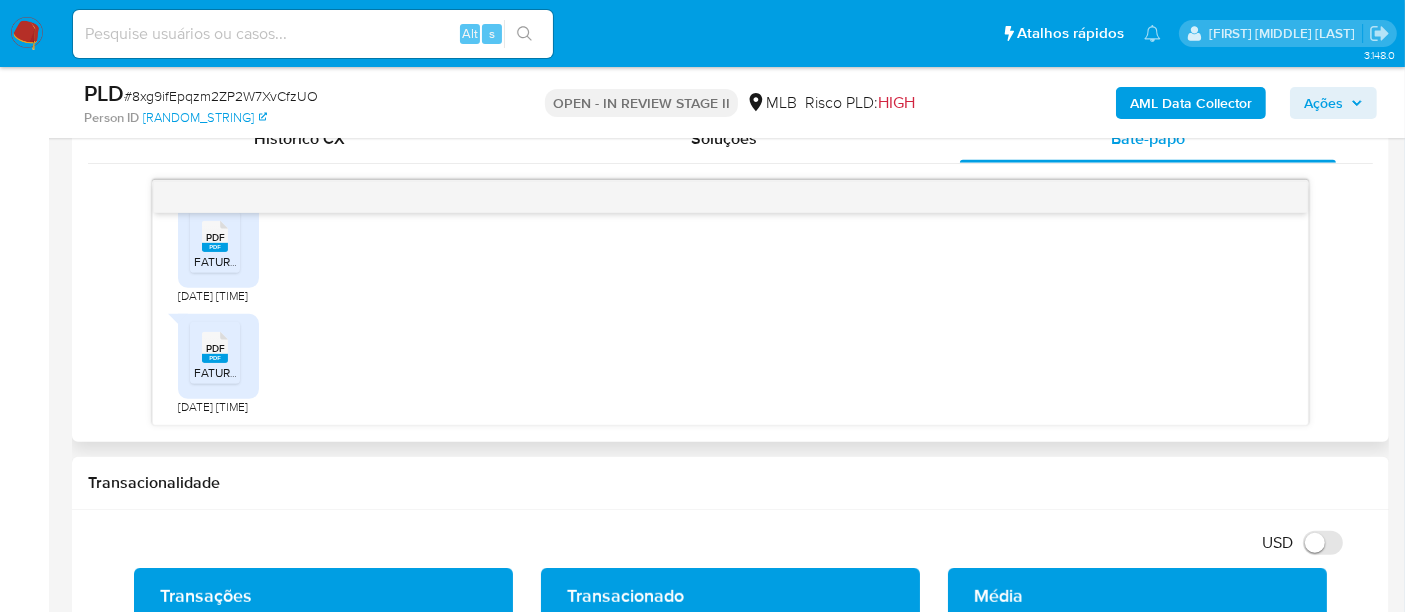 click 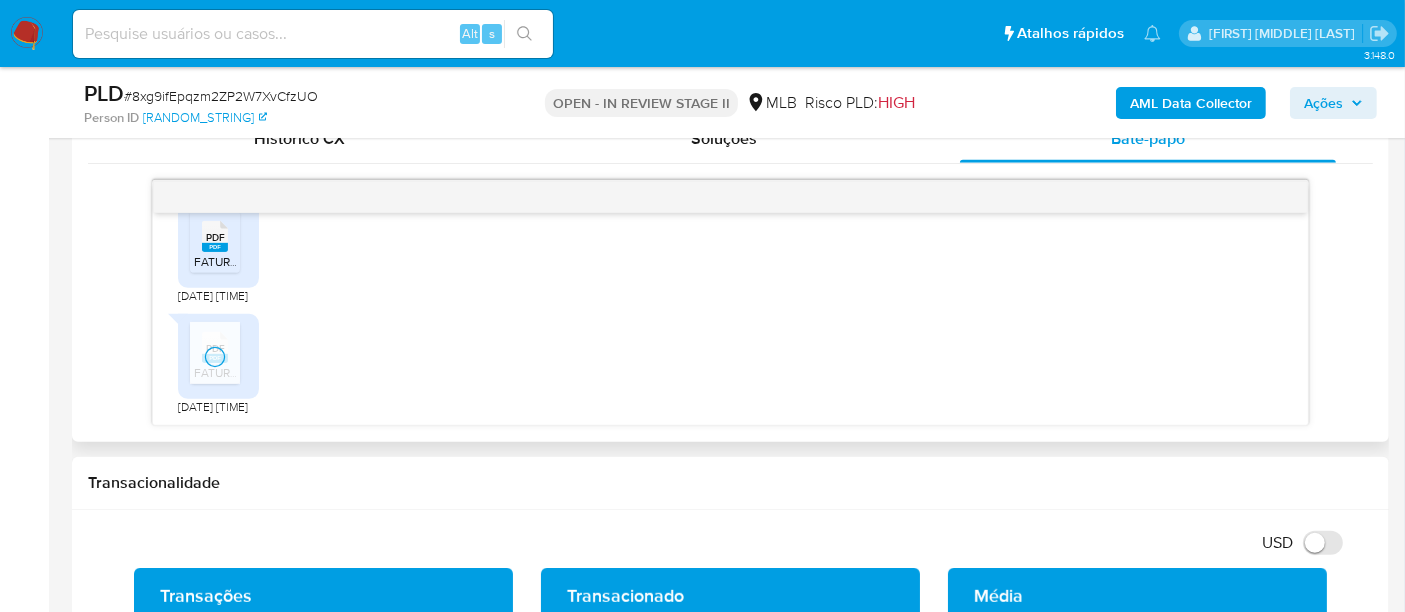 scroll, scrollTop: 843, scrollLeft: 0, axis: vertical 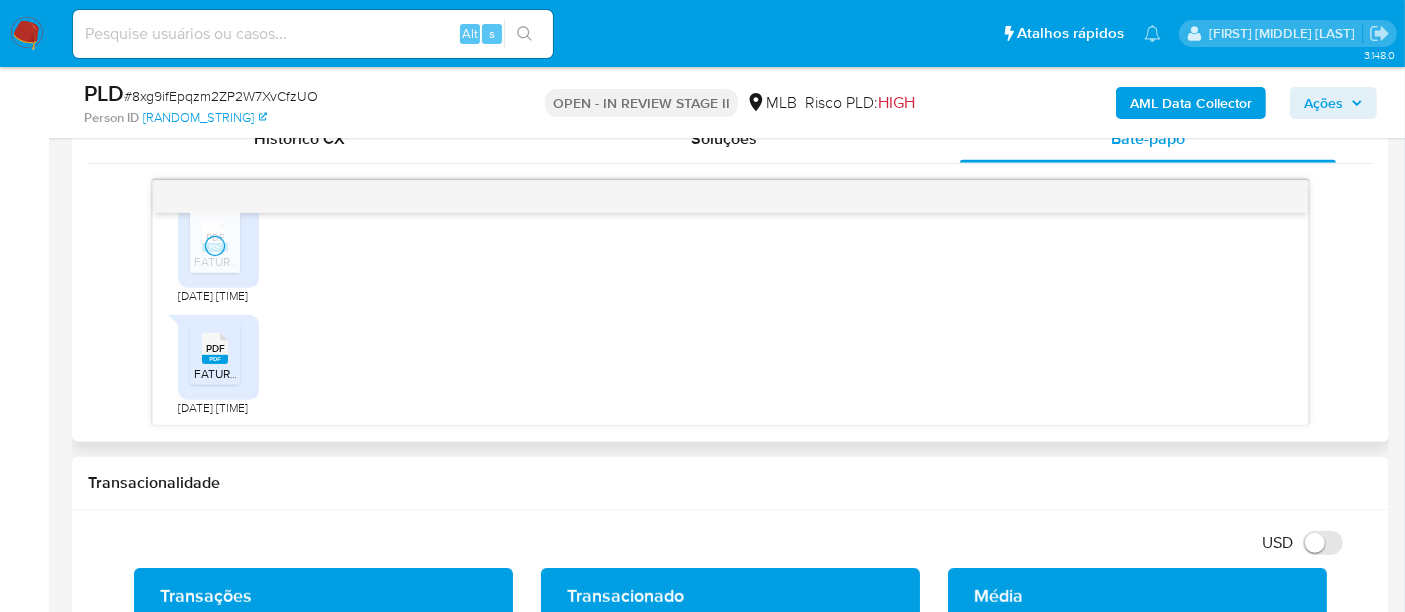 click on "PDF PDF" at bounding box center [215, 346] 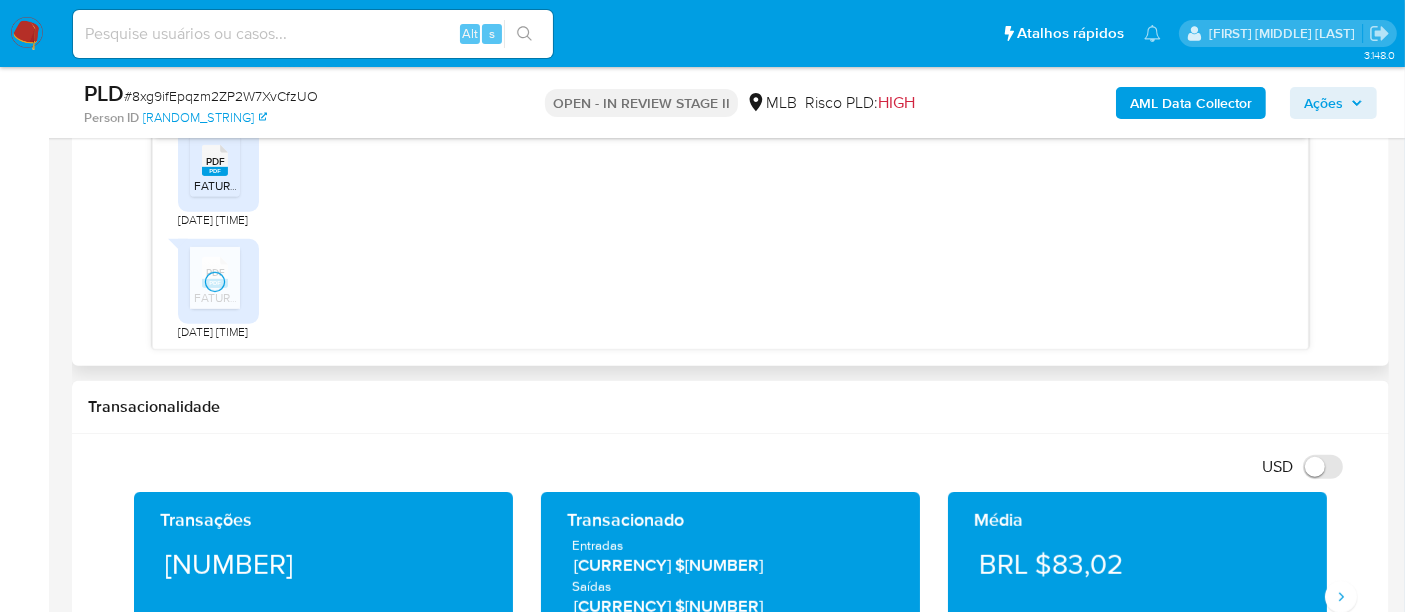 scroll, scrollTop: 1111, scrollLeft: 0, axis: vertical 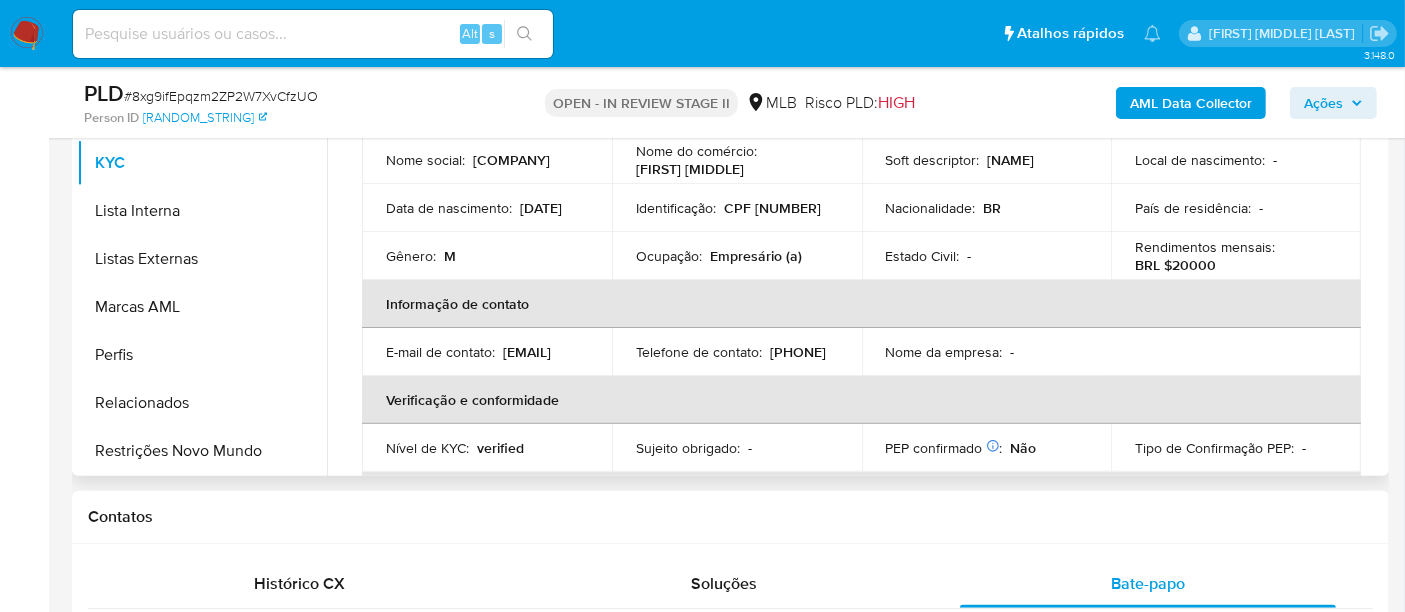 drag, startPoint x: 377, startPoint y: 366, endPoint x: 597, endPoint y: 362, distance: 220.03636 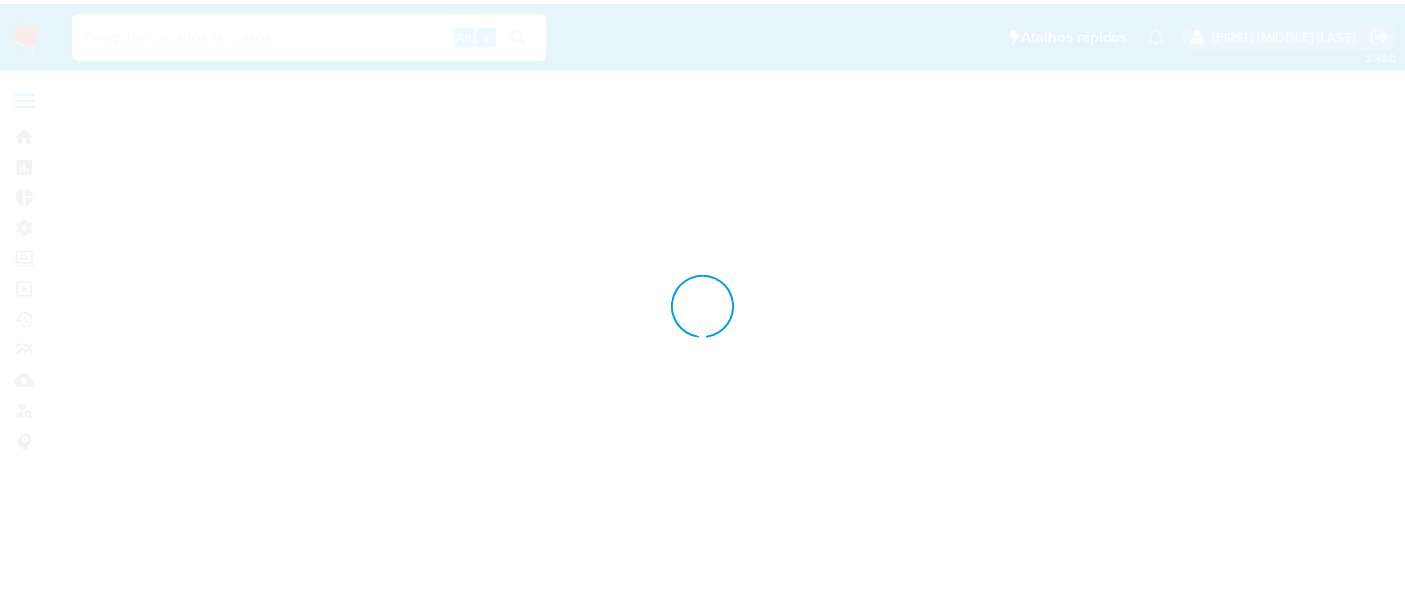 scroll, scrollTop: 0, scrollLeft: 0, axis: both 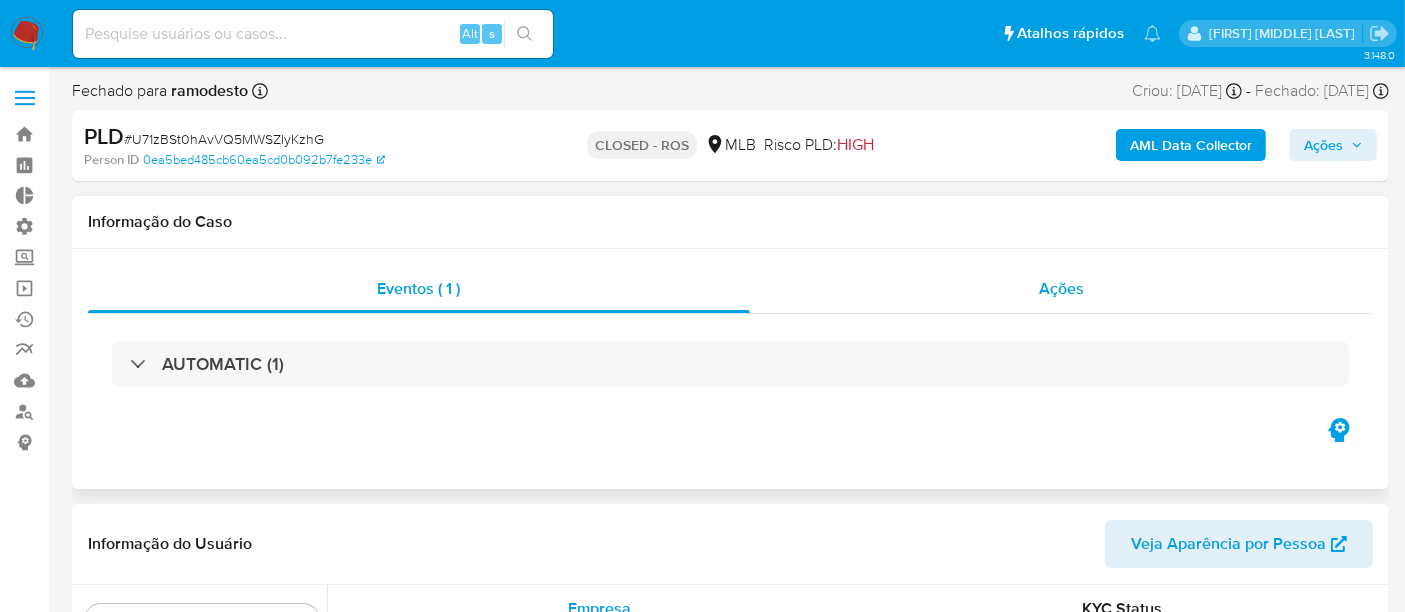 click on "Ações" at bounding box center (1061, 288) 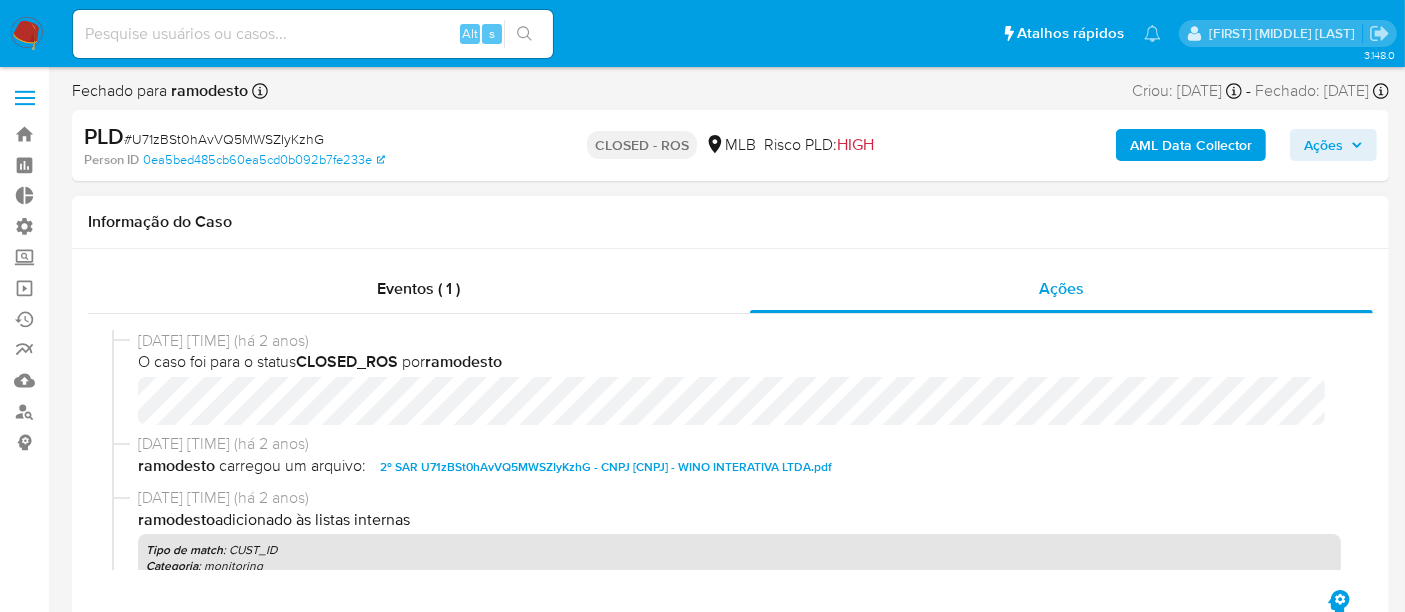 select on "10" 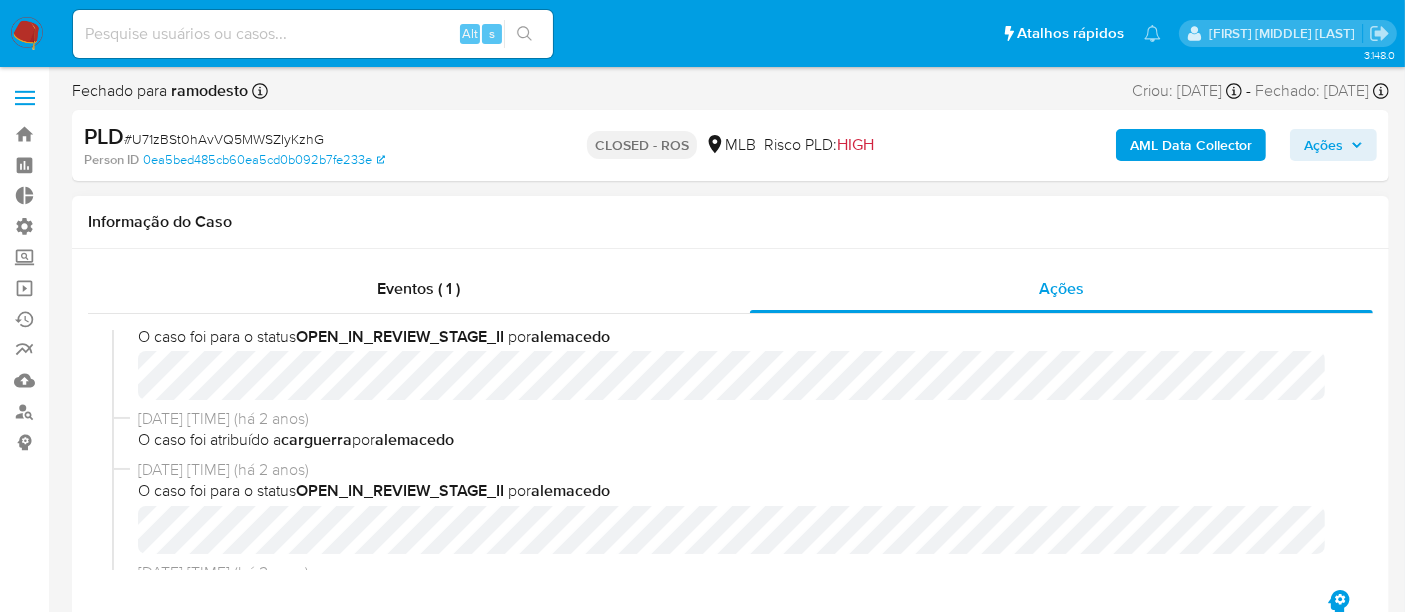 scroll, scrollTop: 1222, scrollLeft: 0, axis: vertical 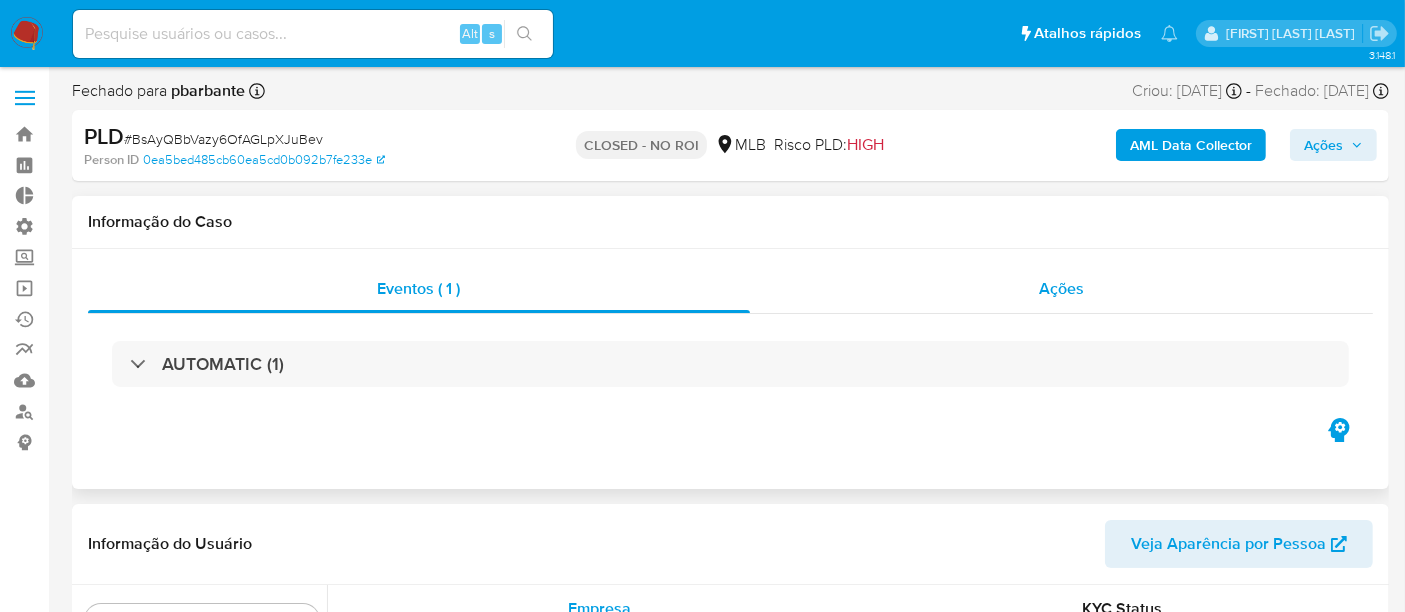 click on "Ações" at bounding box center (1061, 288) 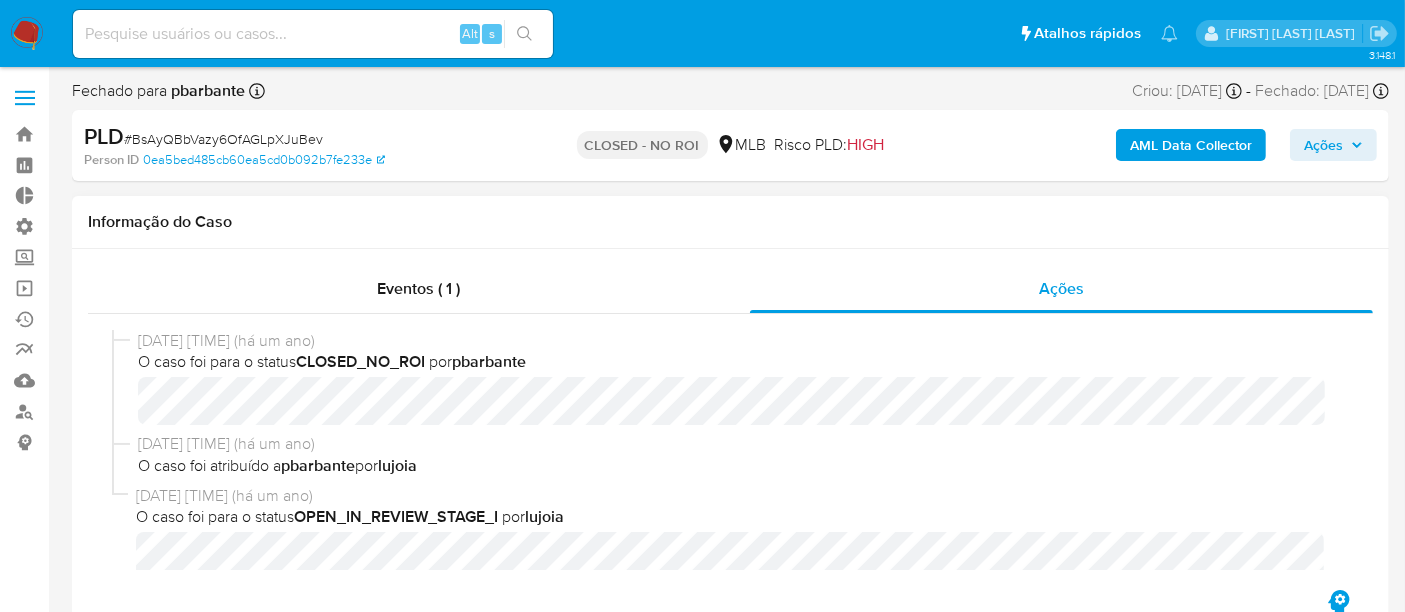 select on "10" 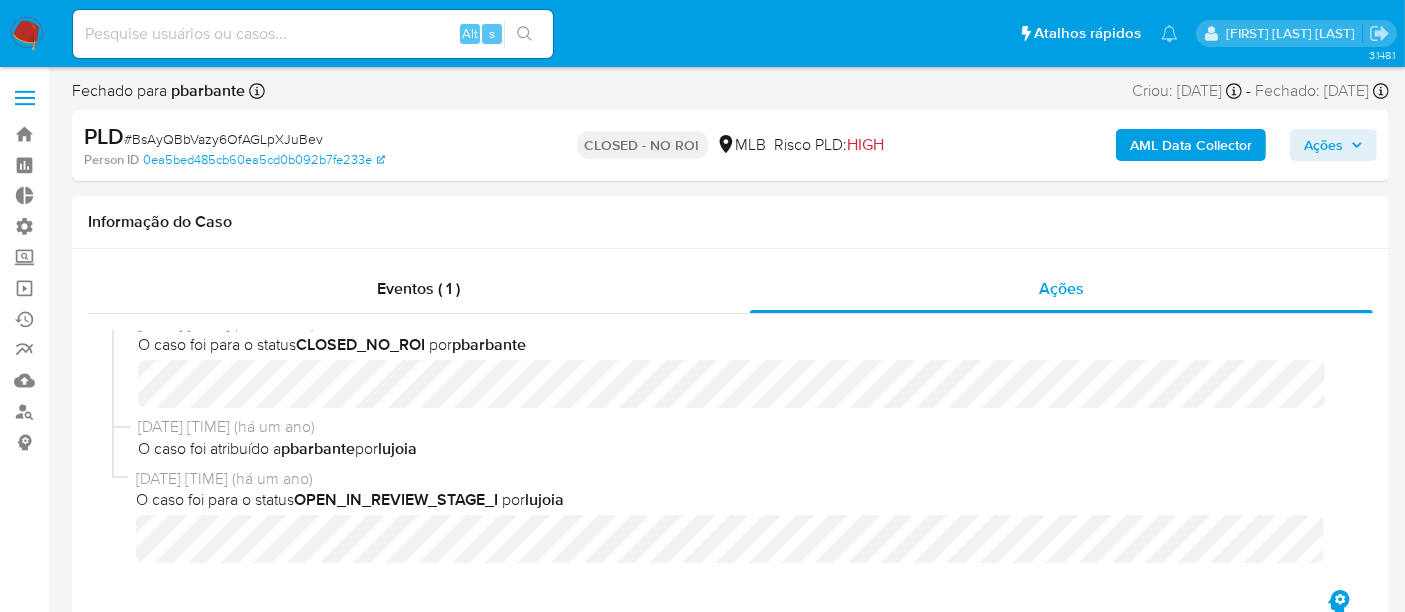 scroll, scrollTop: 0, scrollLeft: 0, axis: both 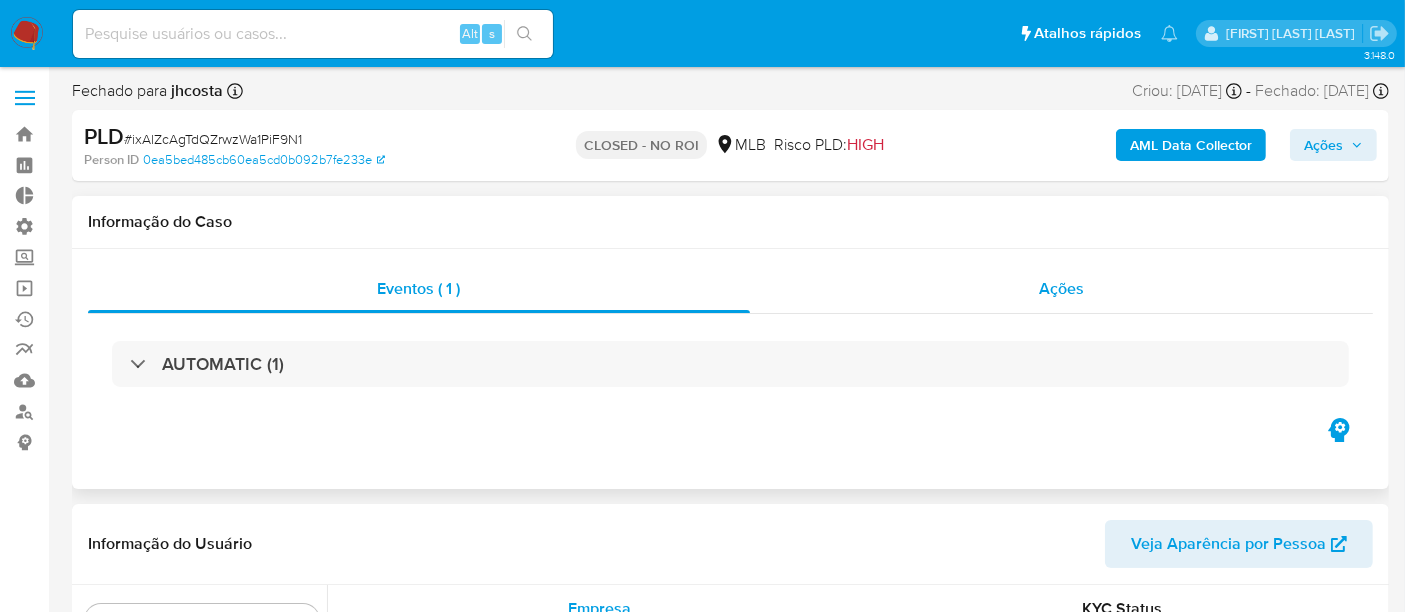 click on "Ações" at bounding box center (1061, 288) 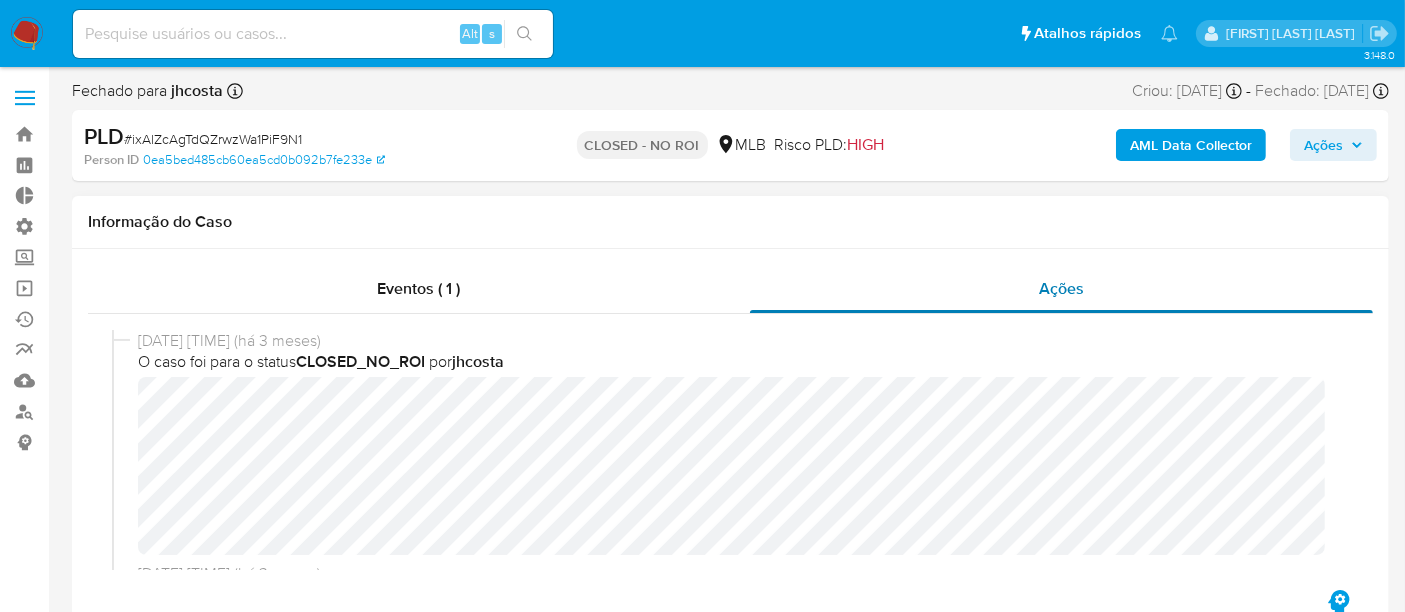 select on "10" 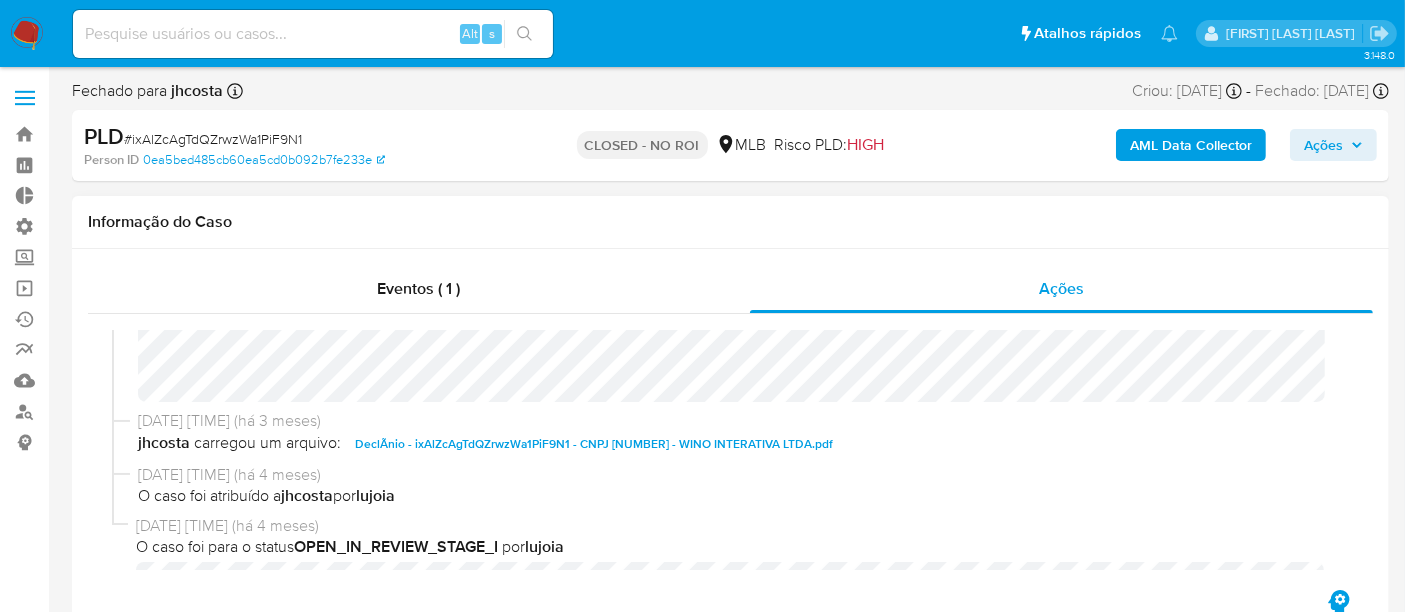 scroll, scrollTop: 201, scrollLeft: 0, axis: vertical 